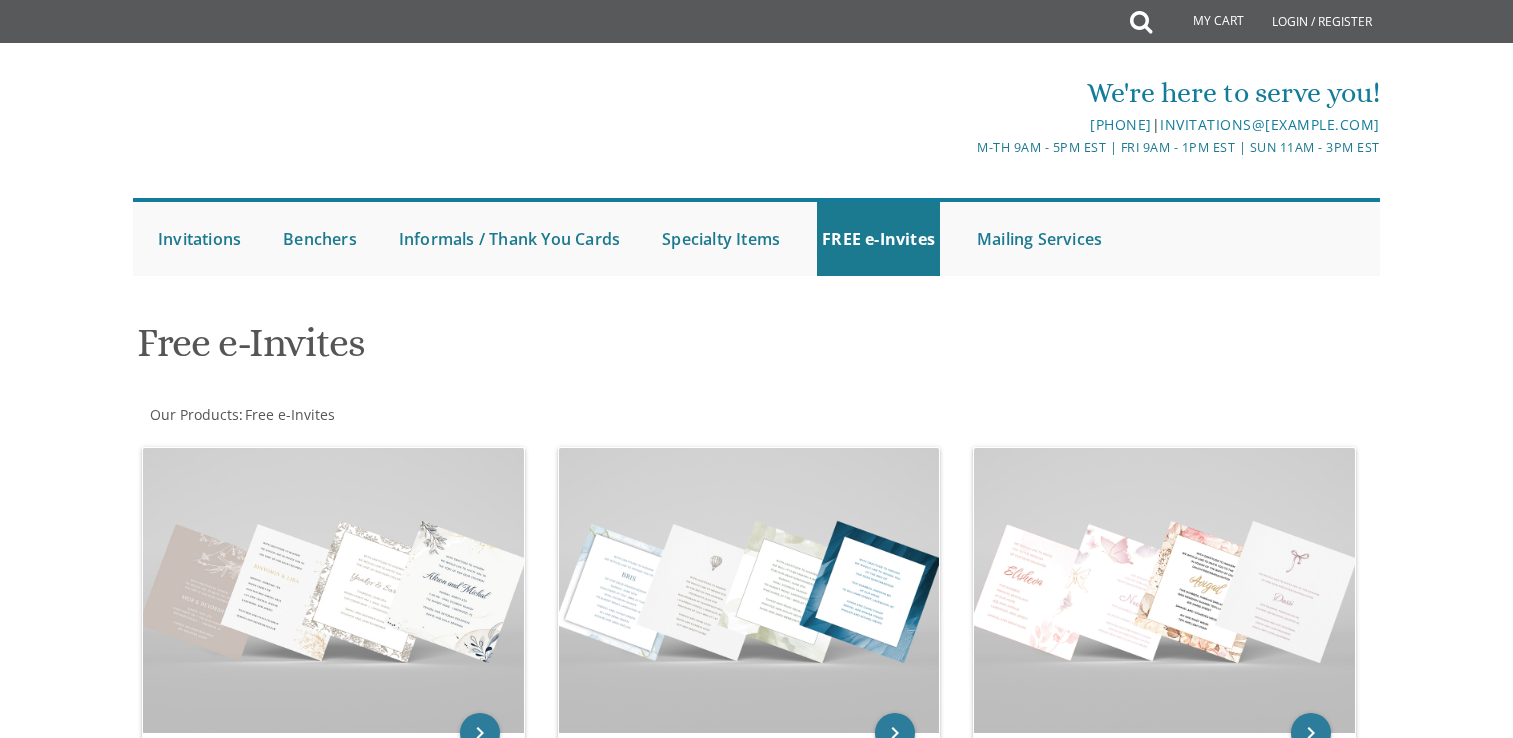 scroll, scrollTop: 0, scrollLeft: 0, axis: both 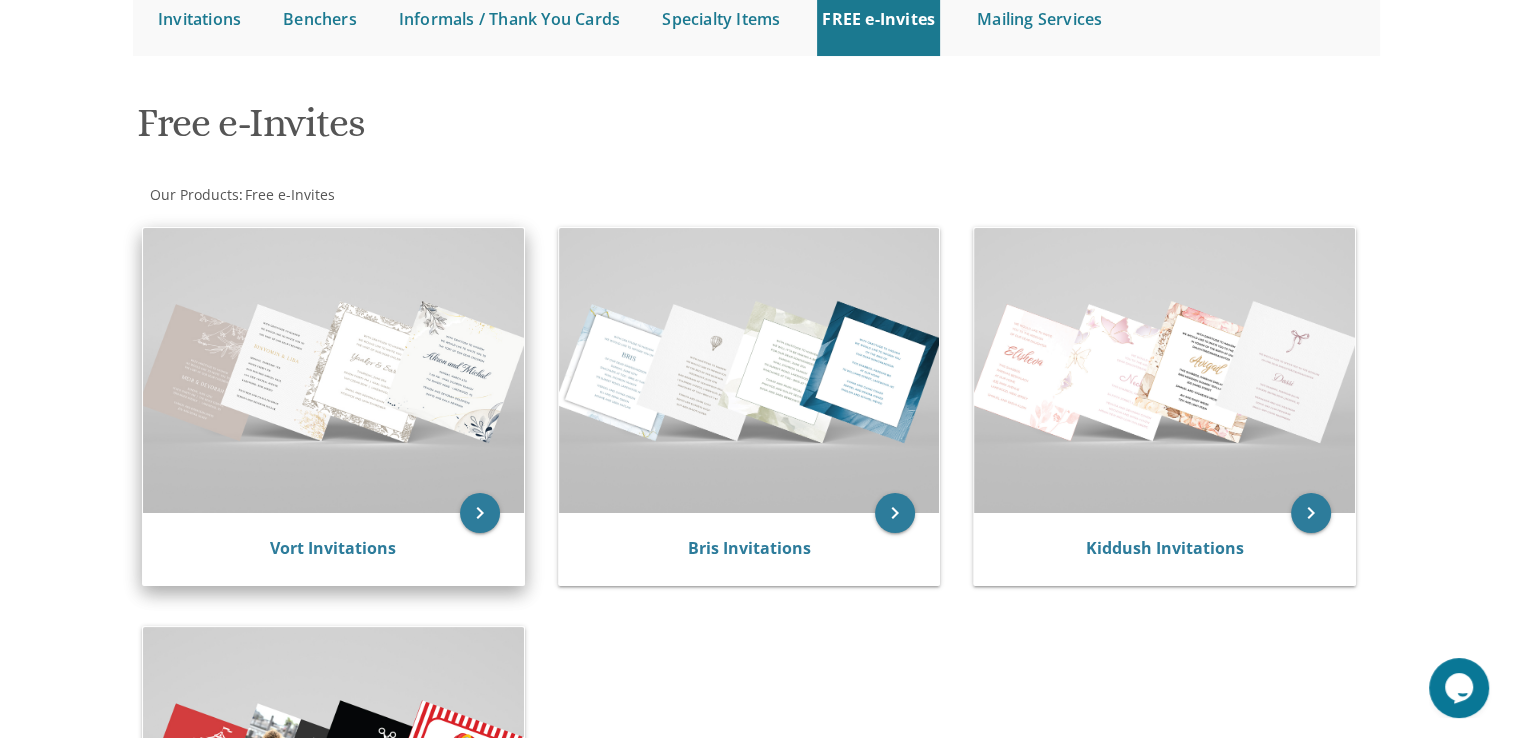 click at bounding box center [333, 370] 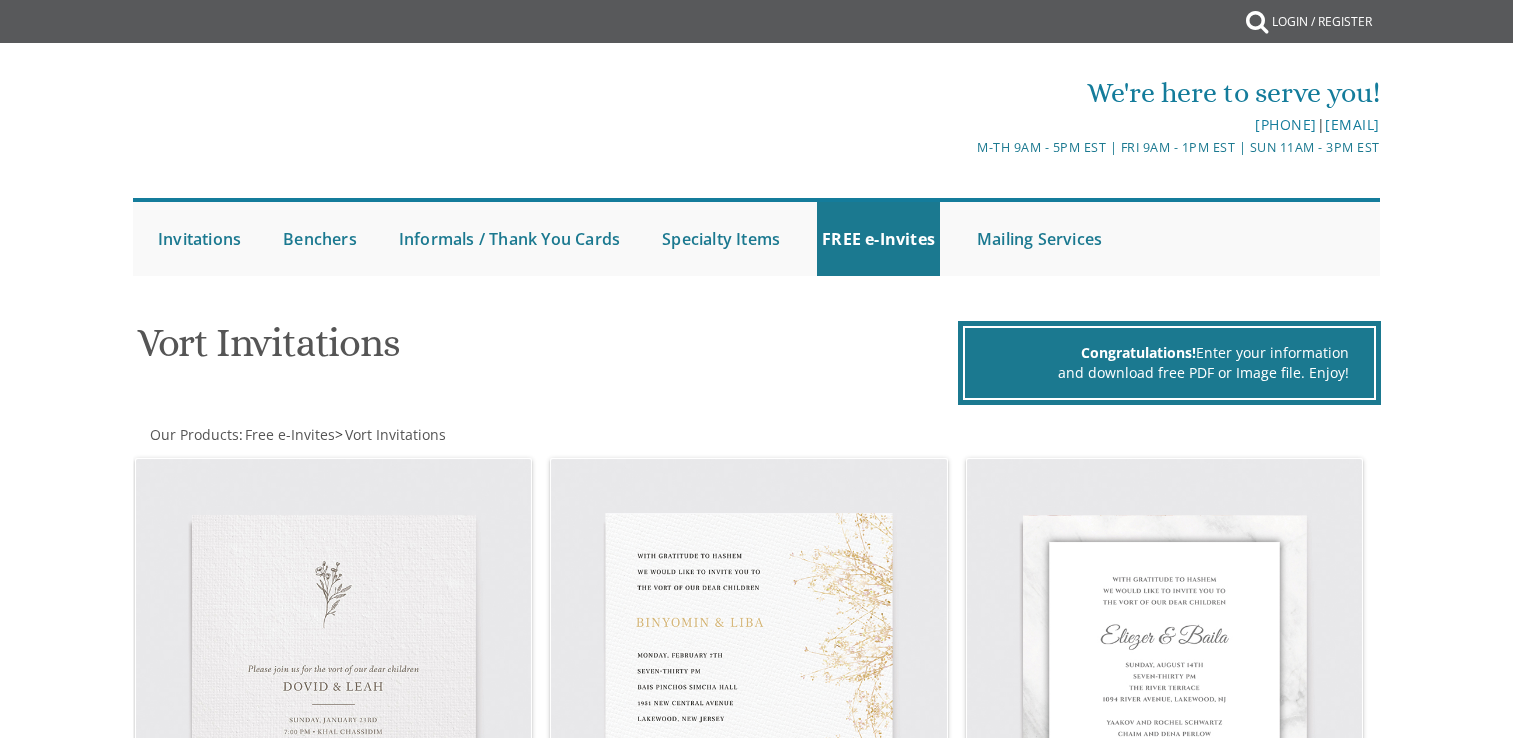 scroll, scrollTop: 0, scrollLeft: 0, axis: both 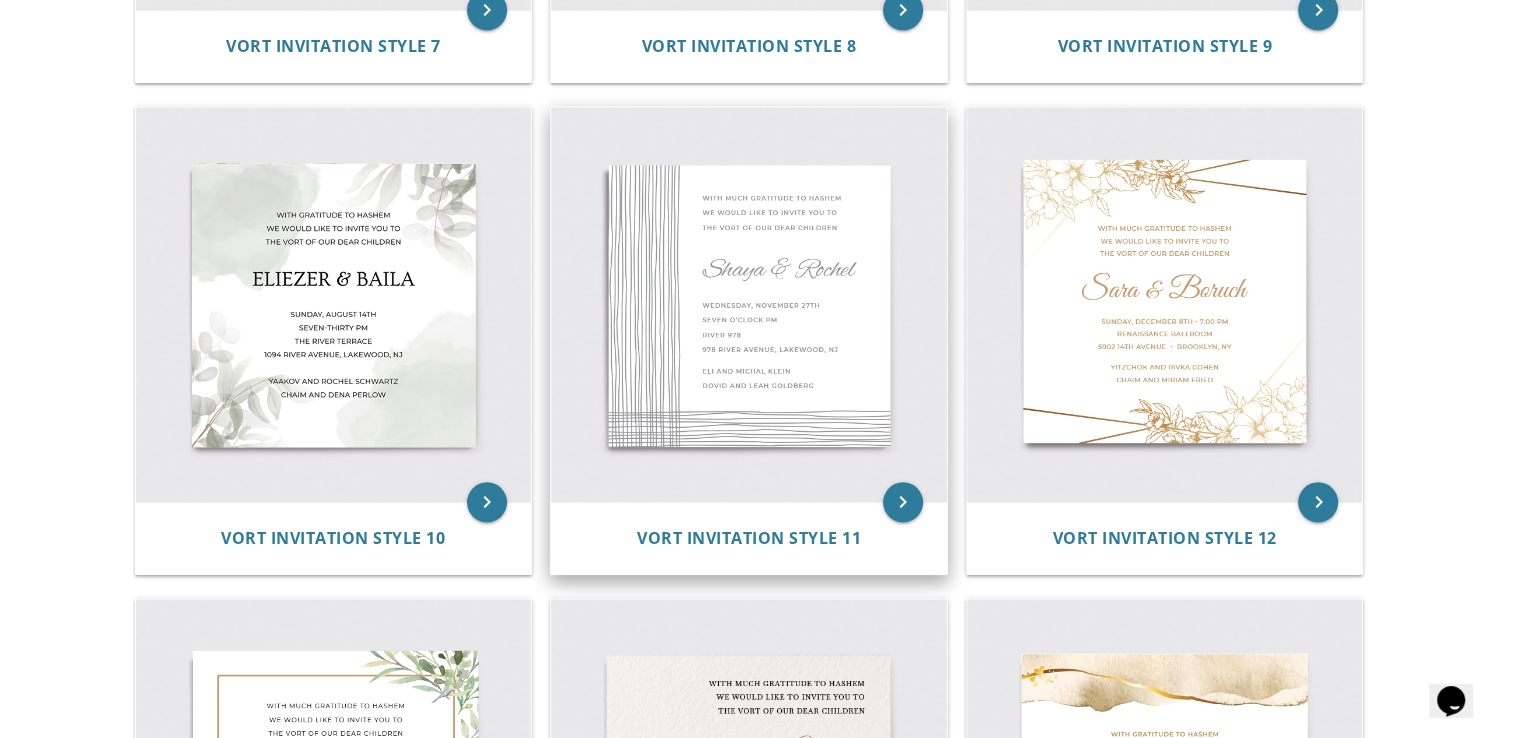 click at bounding box center (749, 305) 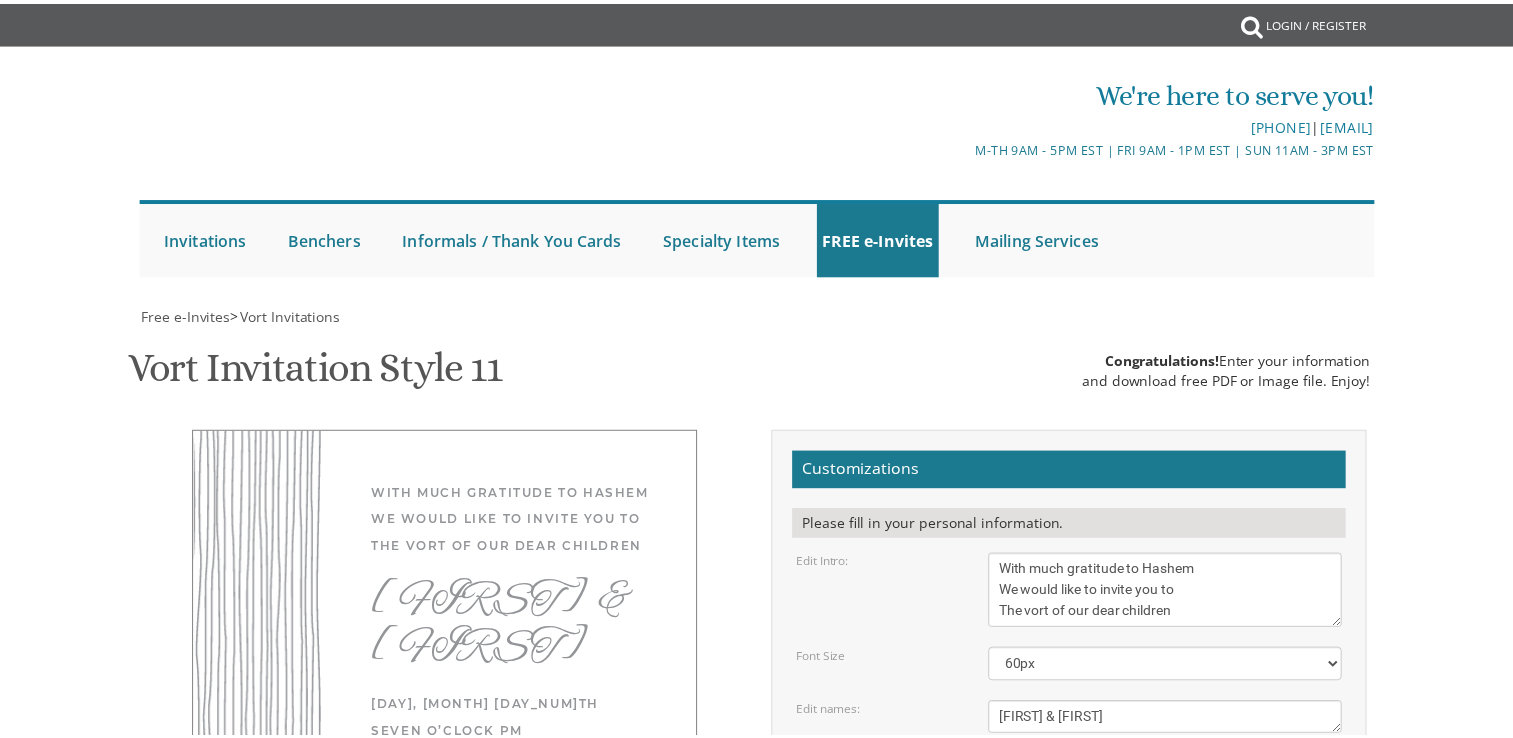 scroll, scrollTop: 0, scrollLeft: 0, axis: both 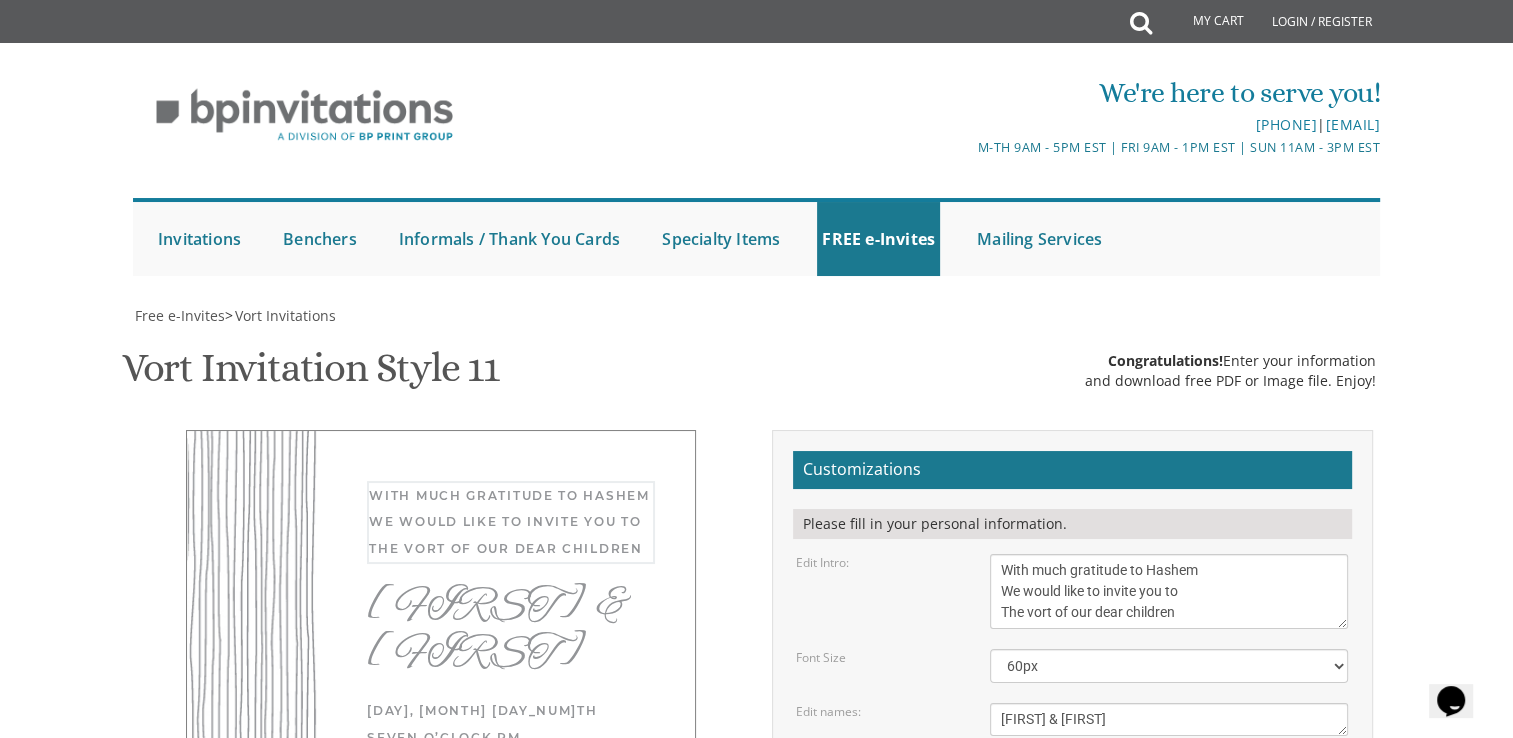 click on "With much gratitude to Hashem
We would like to invite you to
The vort of our dear children" at bounding box center (1169, 591) 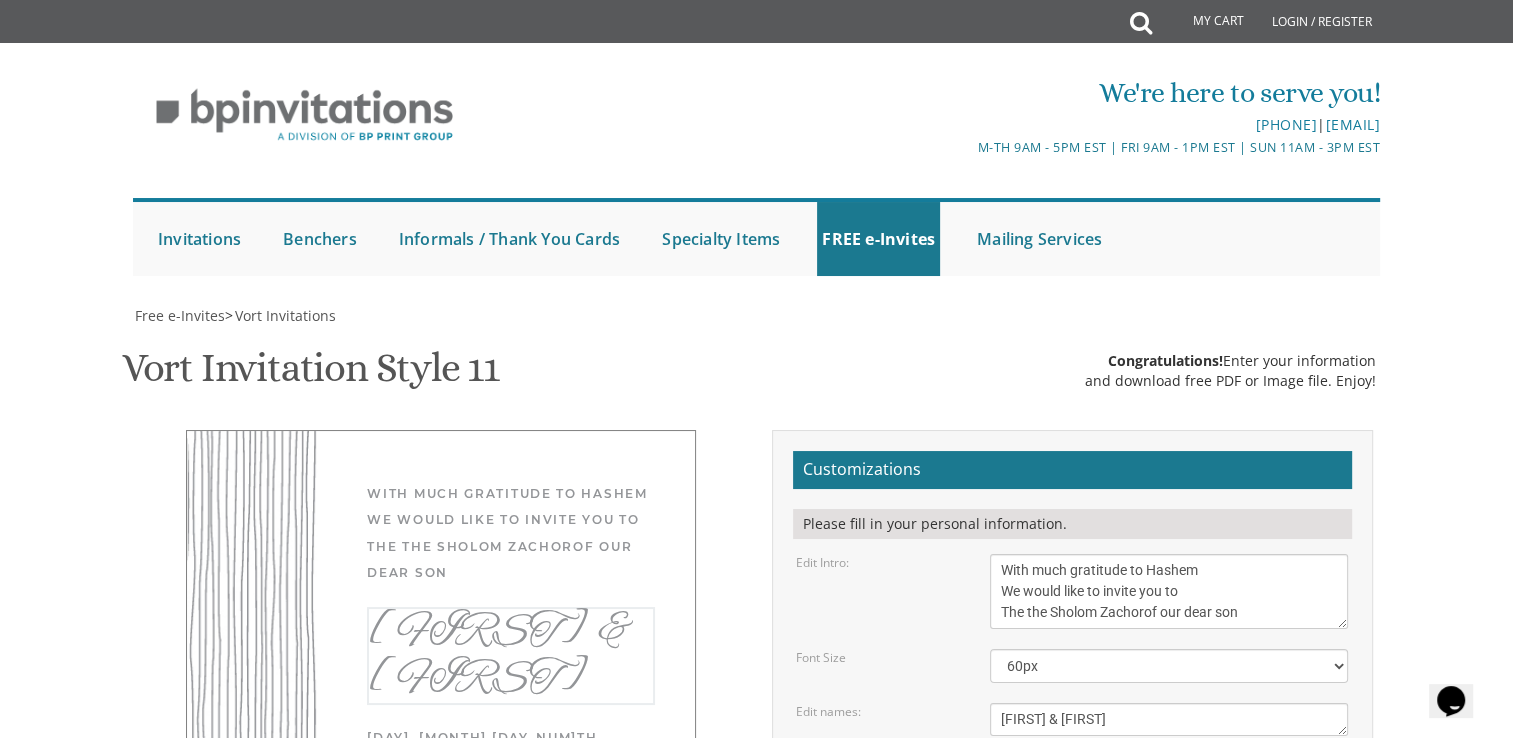 click on "[FIRST] & [FIRST]" at bounding box center [1169, 719] 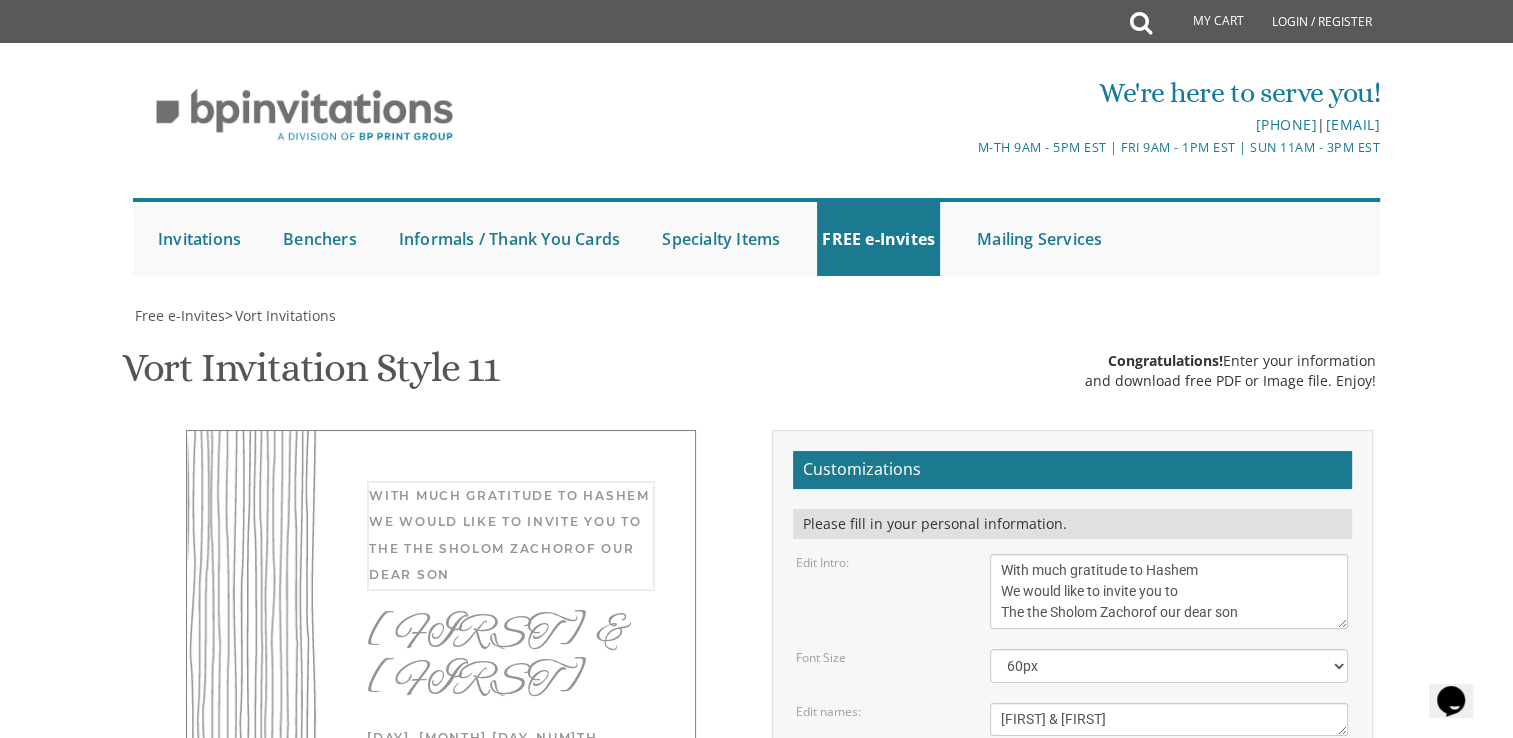 click on "With much gratitude to Hashem
We would like to invite you to
The vort of our dear children" at bounding box center (1169, 591) 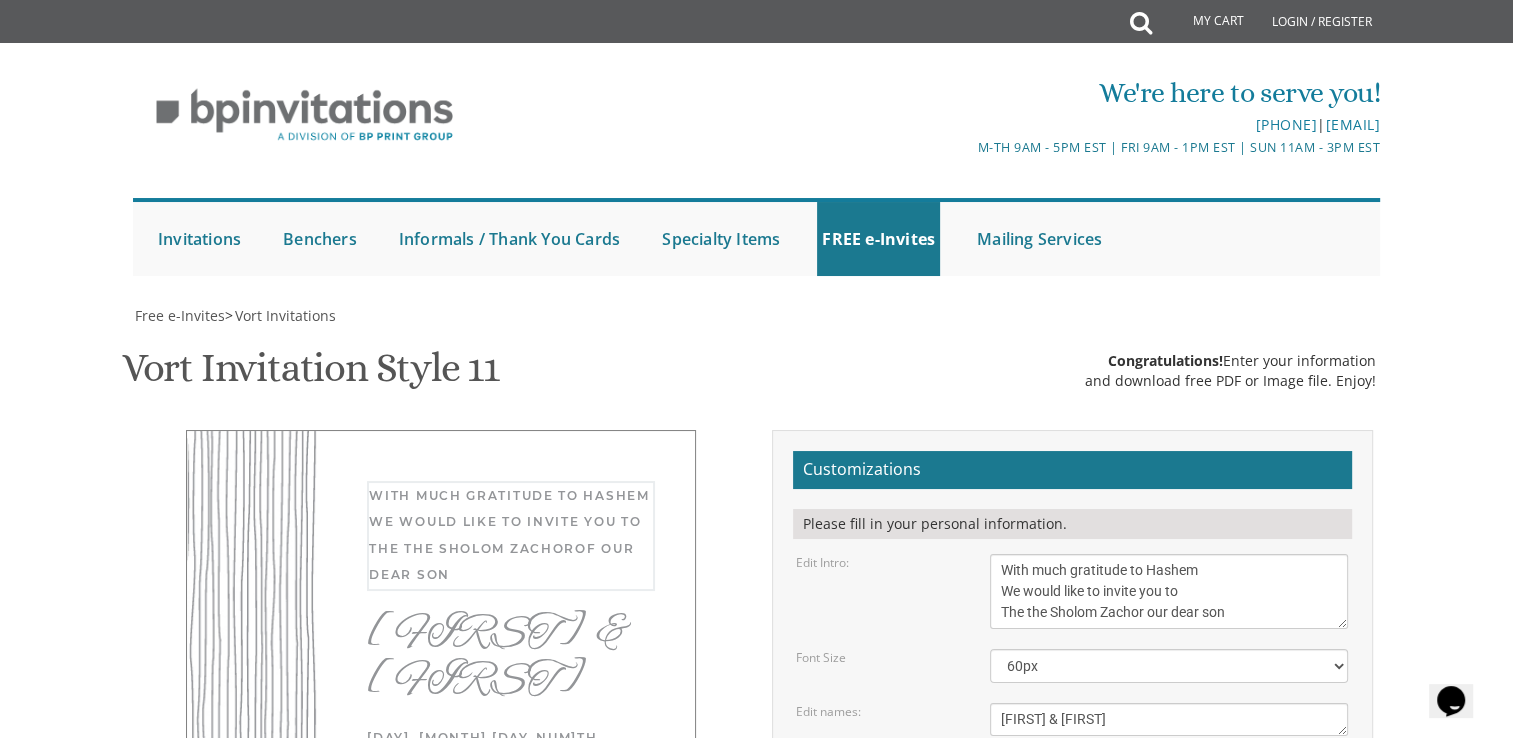 type on "With much gratitude to Hashem
We would like to invite you to
The the Sholom Zachor our dear son" 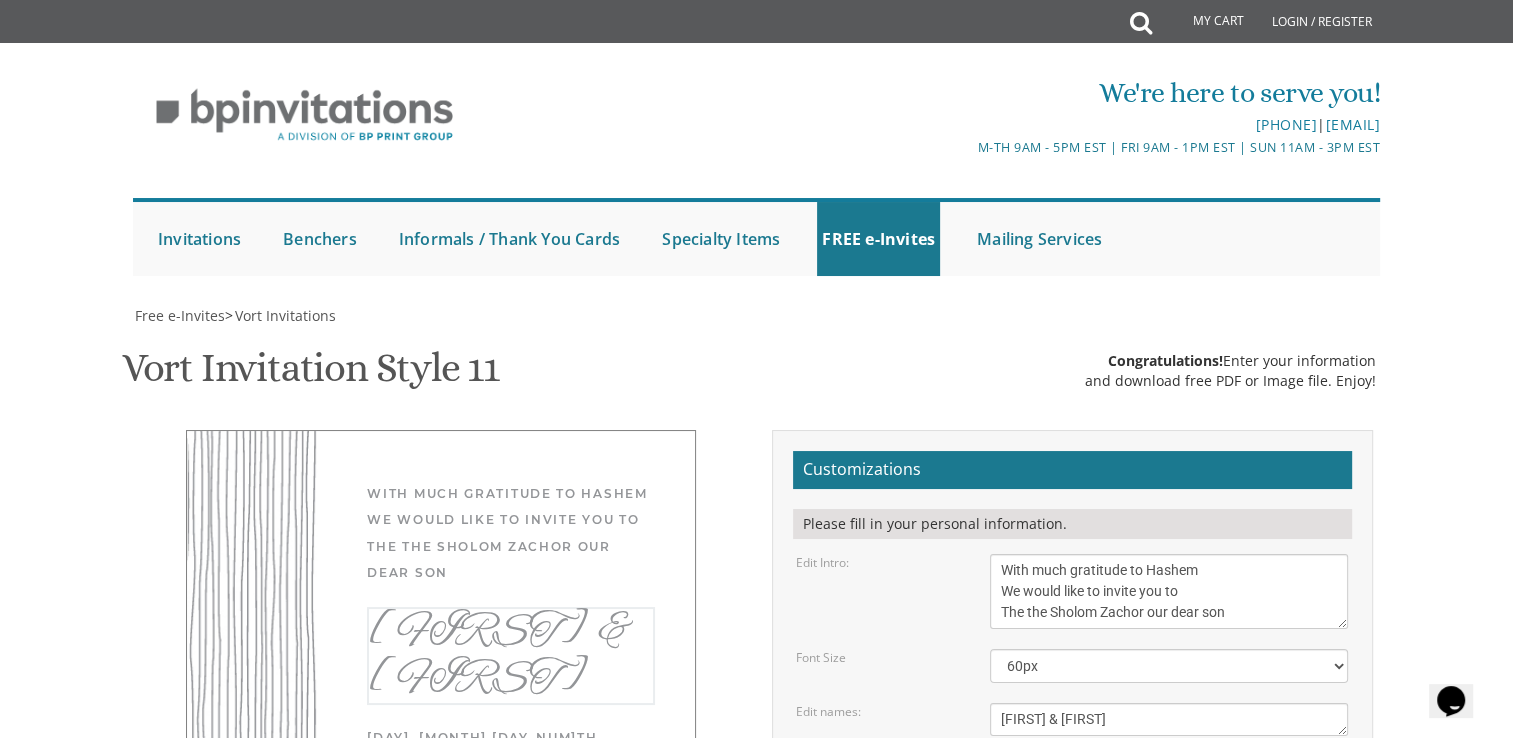 click on "[FIRST] & [FIRST]" at bounding box center (1169, 719) 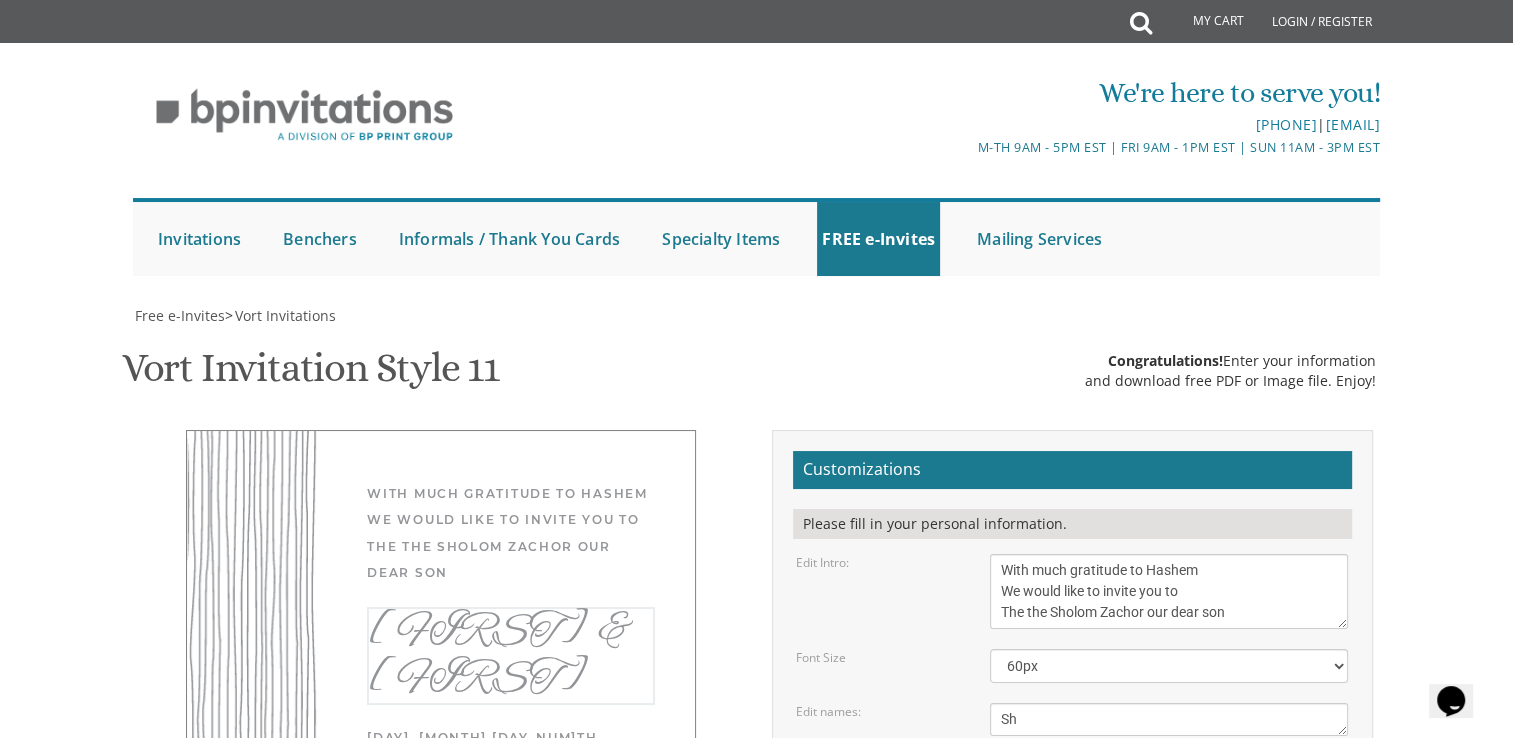 type on "S" 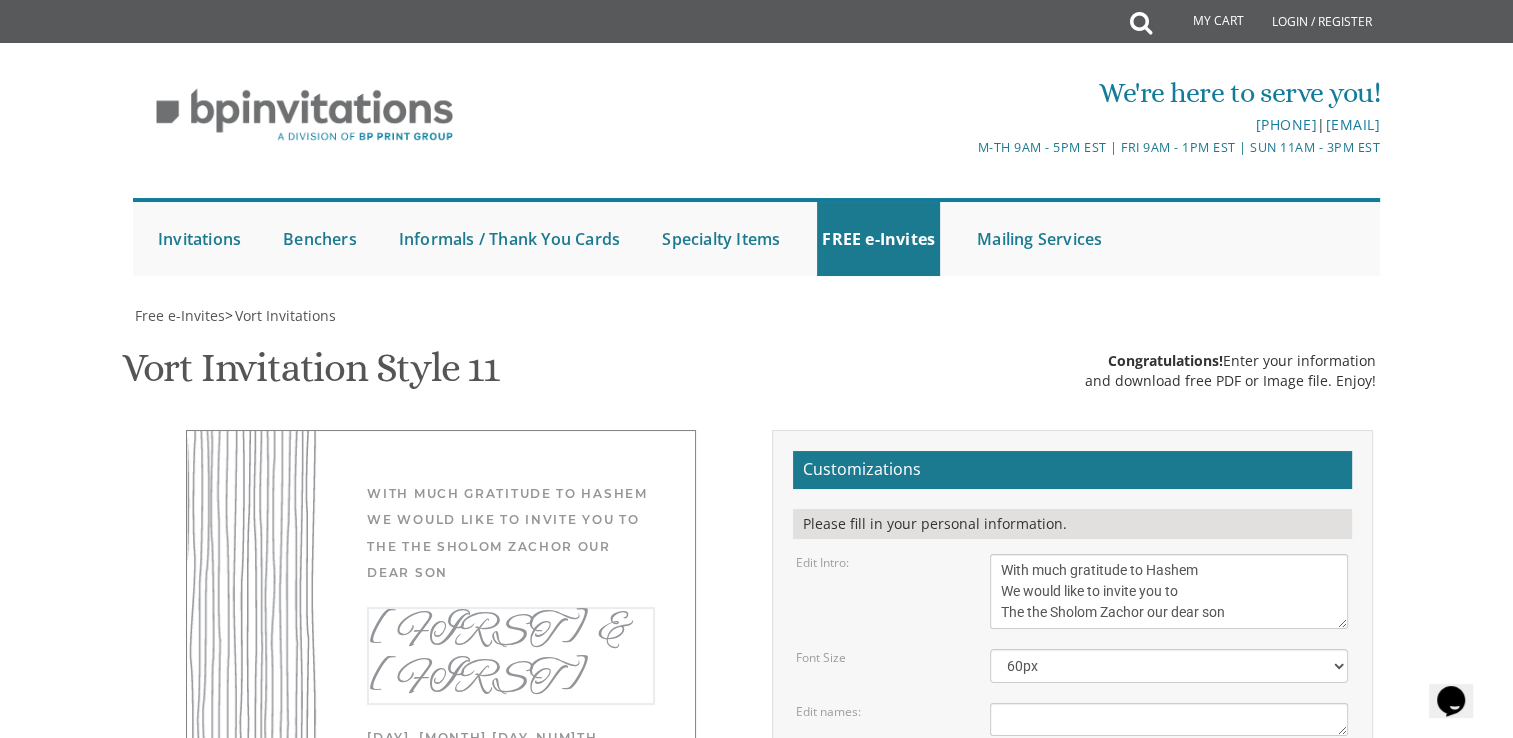 type 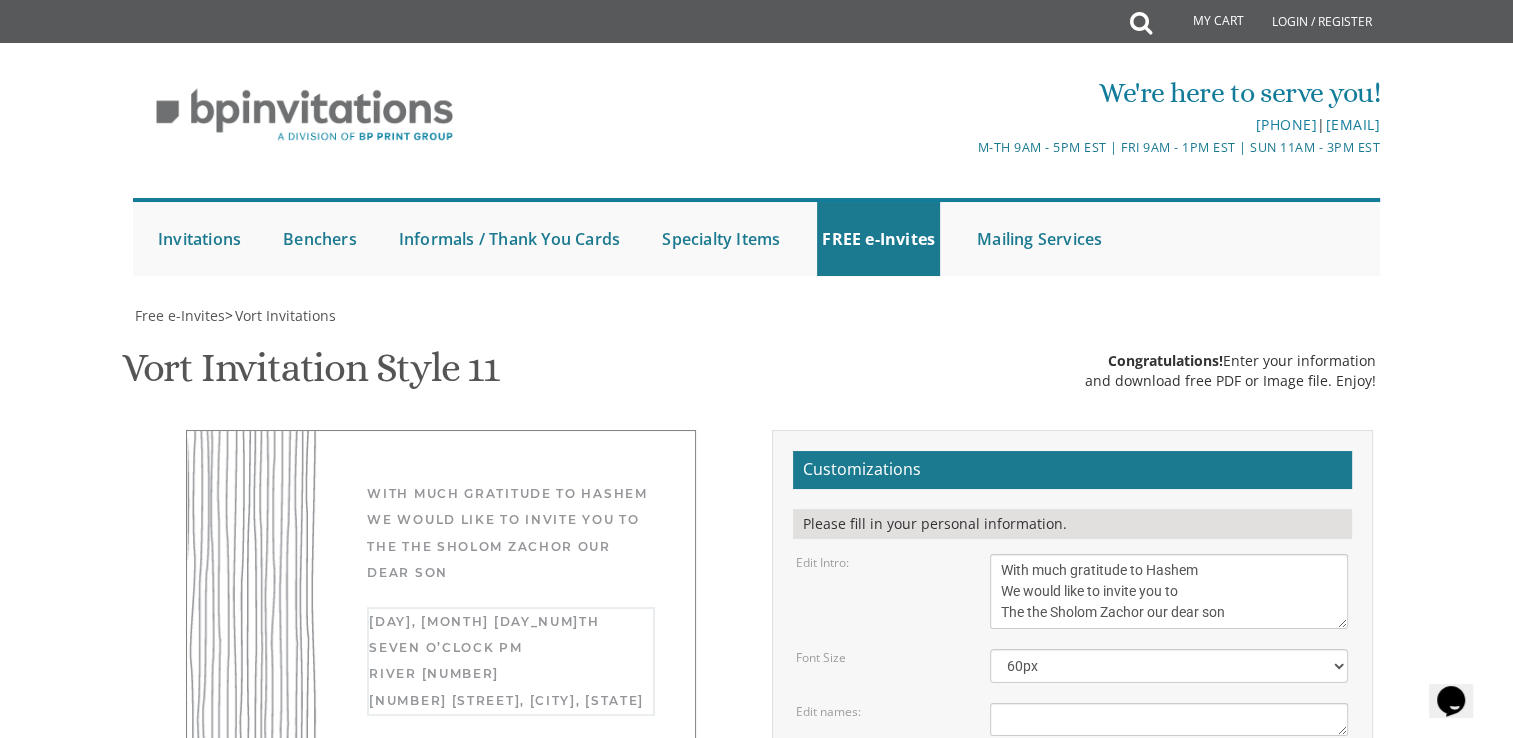 click on "[DAY], [MONTH] [DAY_NUM]th
Seven O’clock PM
River [NUMBER]
[NUMBER] [STREET], [CITY], [STATE]" at bounding box center (1169, 804) 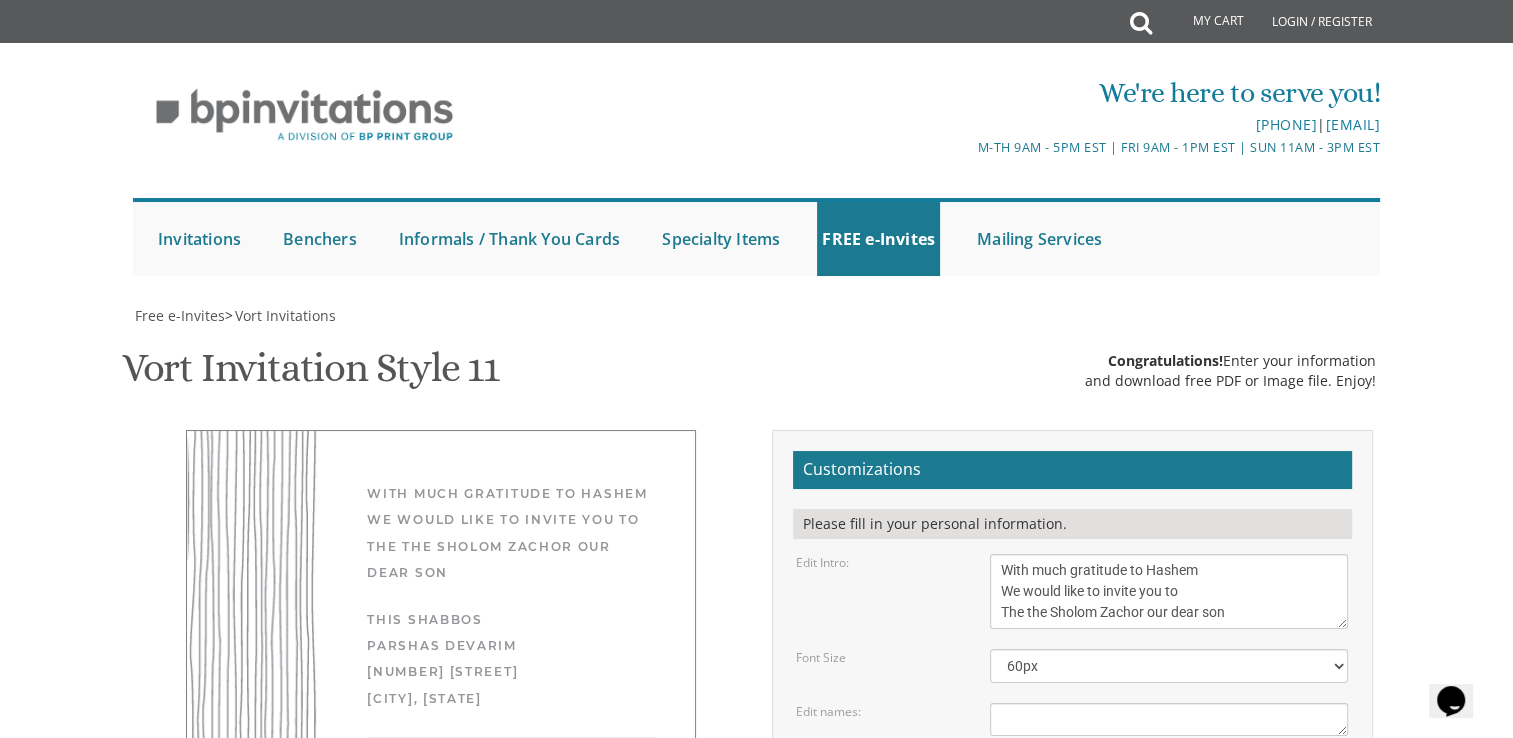 click on "[FIRST] and [LAST] [LAST_NAME]
[FIRST] and [LAST] [LAST_NAME]" at bounding box center (1169, 899) 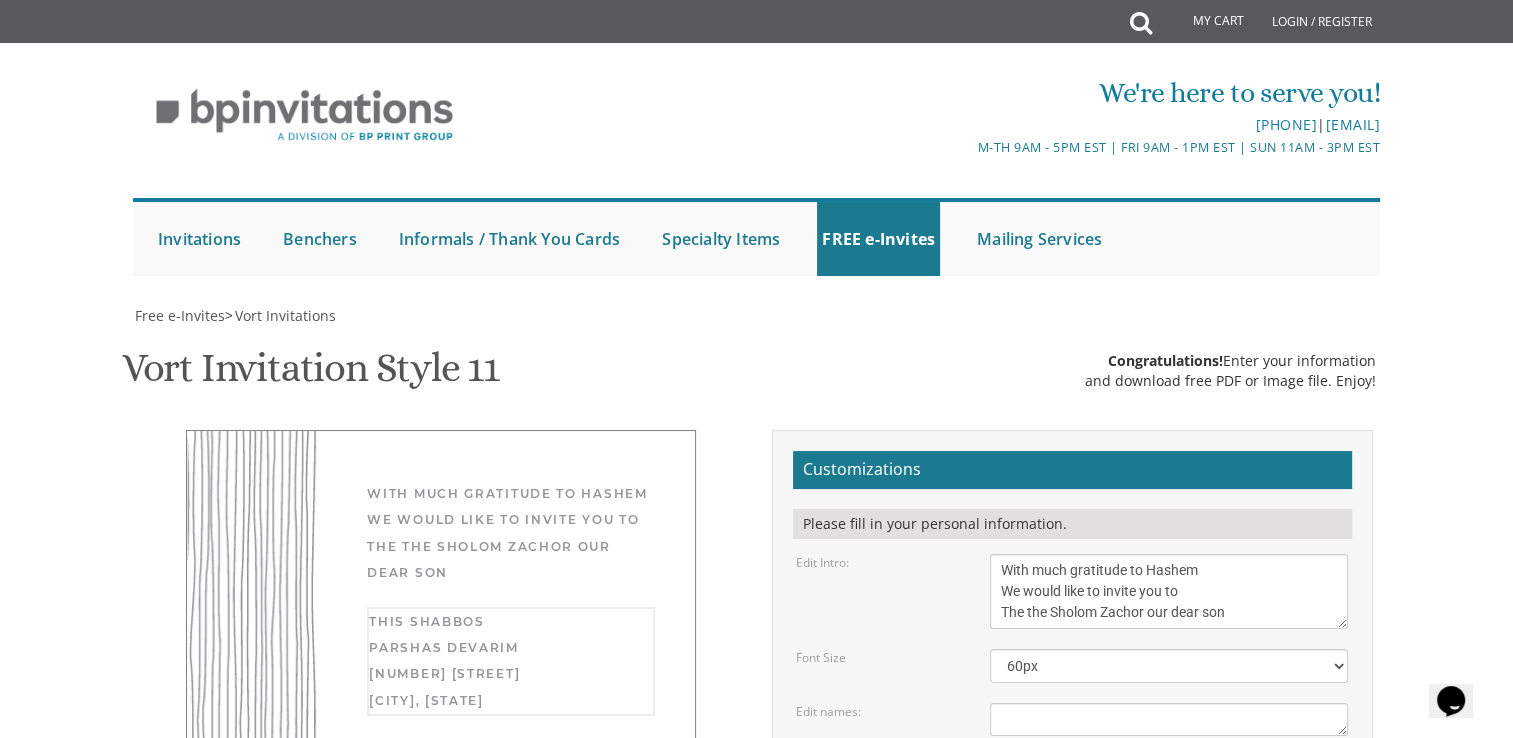 click on "[DAY], [MONTH] [DAY_NUM]th
Seven O’clock PM
River [NUMBER]
[NUMBER] [STREET], [CITY], [STATE]" at bounding box center [1169, 804] 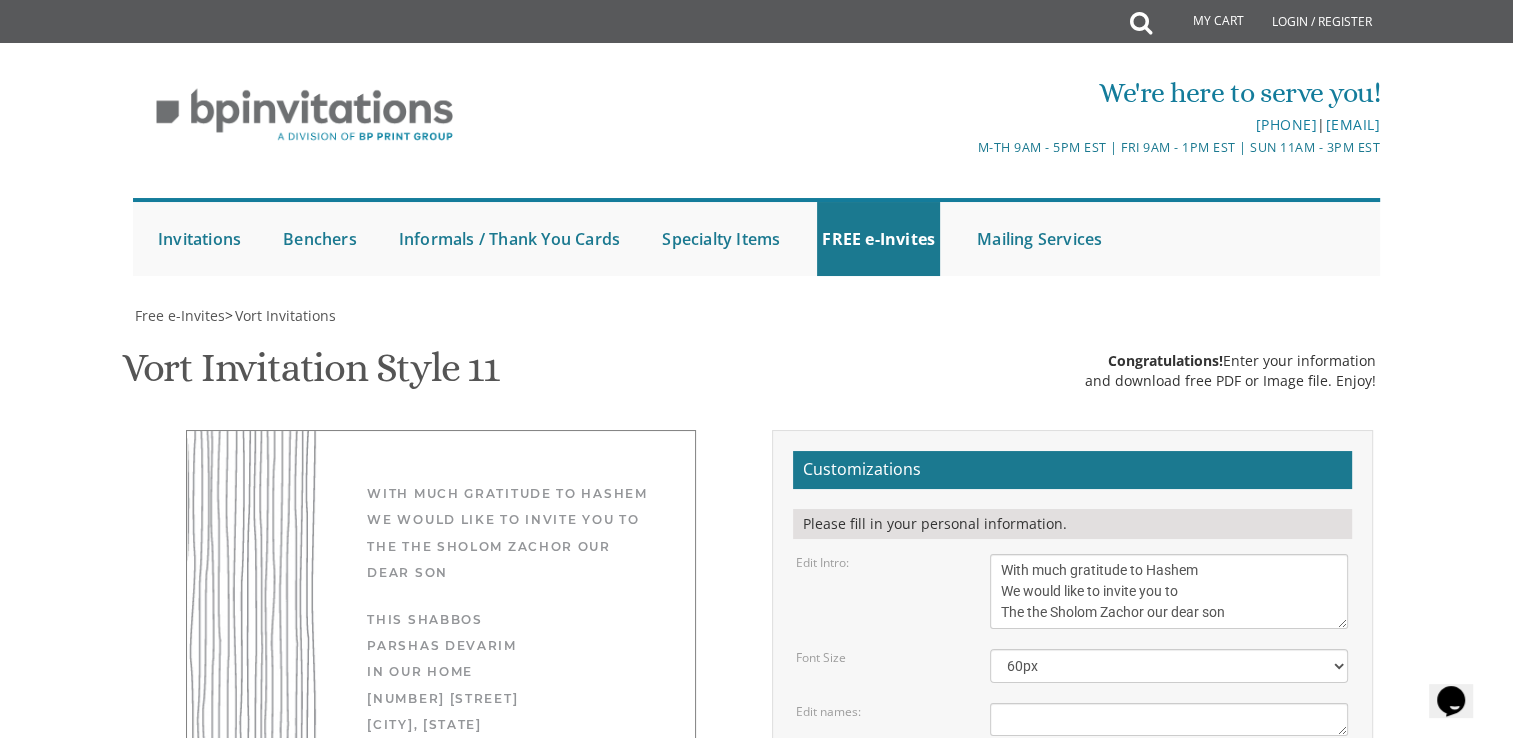 click on "[FIRST] and [LAST] [LAST_NAME]
[FIRST] and [LAST] [LAST_NAME]" at bounding box center [1169, 899] 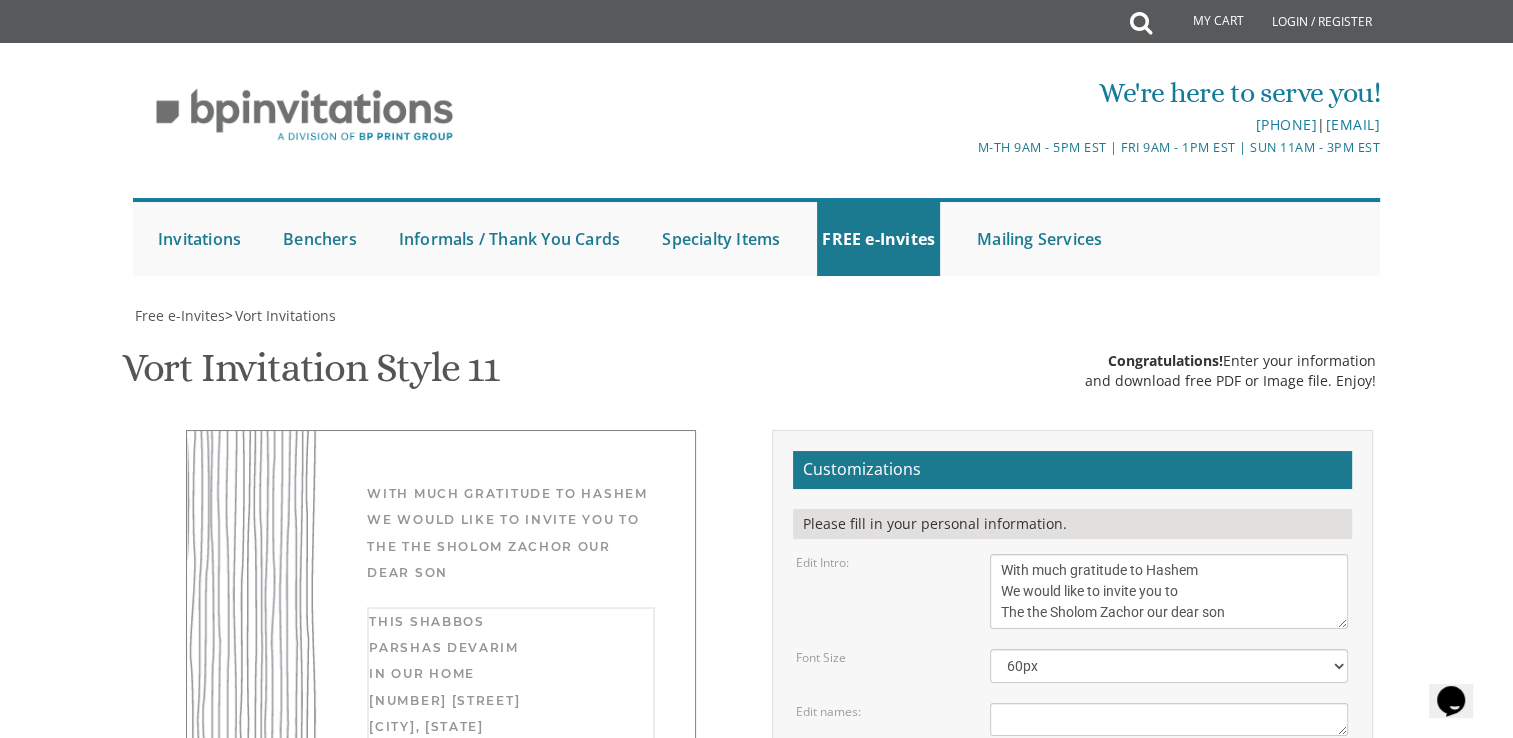 click on "[DAY], [MONTH] [DAY_NUM]th
Seven O’clock PM
River [NUMBER]
[NUMBER] [STREET], [CITY], [STATE]" at bounding box center (1169, 804) 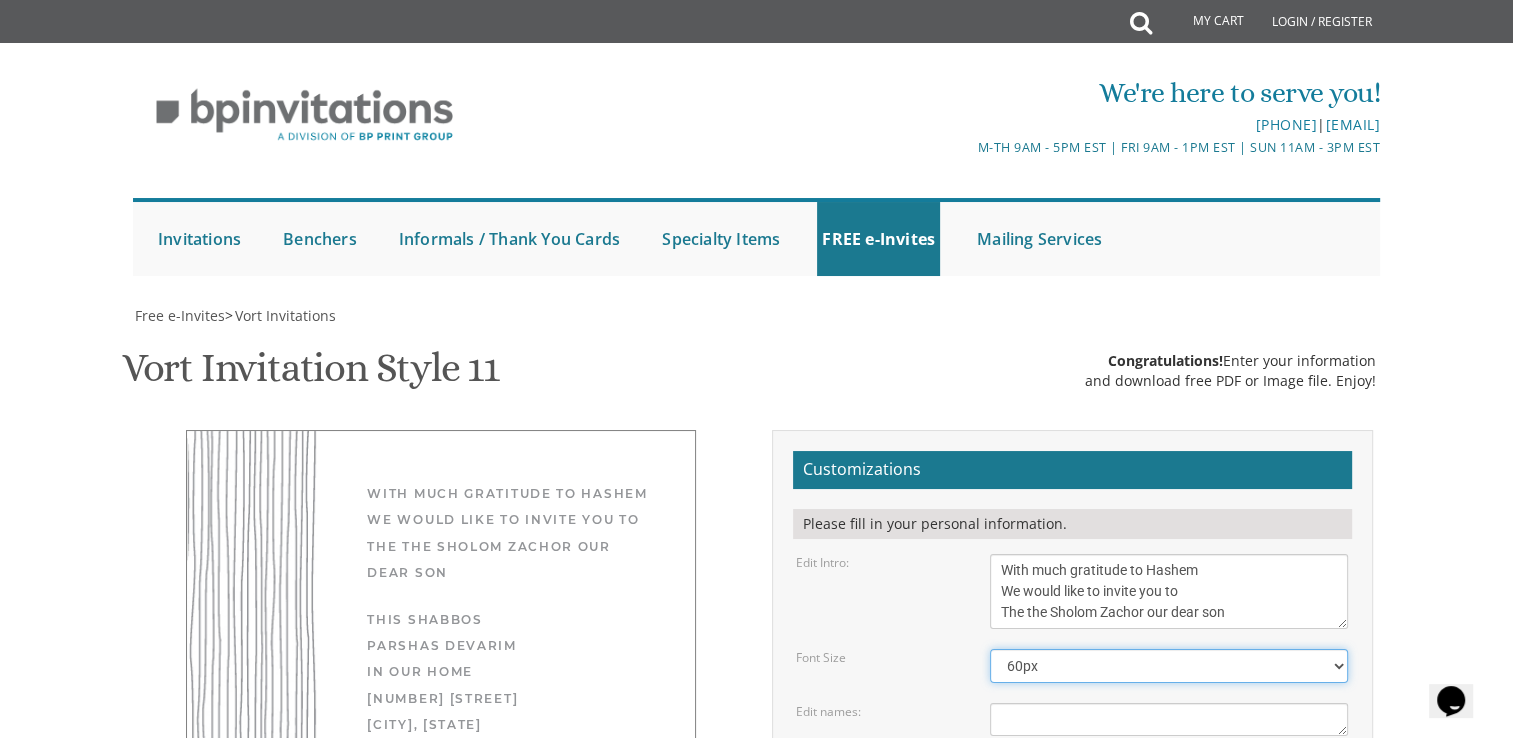 click on "40px 50px 60px 70px 80px" at bounding box center (1169, 666) 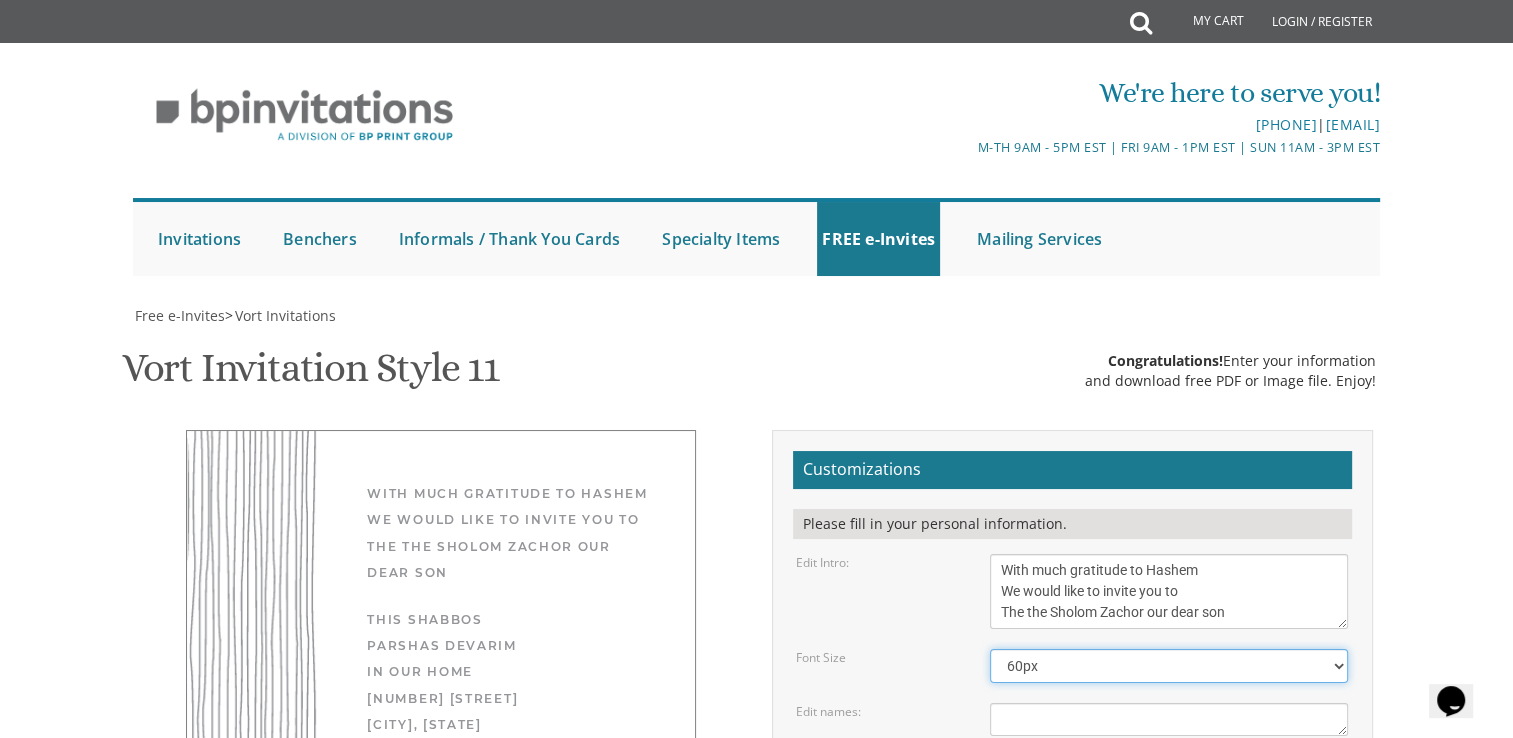 click on "40px 50px 60px 70px 80px" at bounding box center (1169, 666) 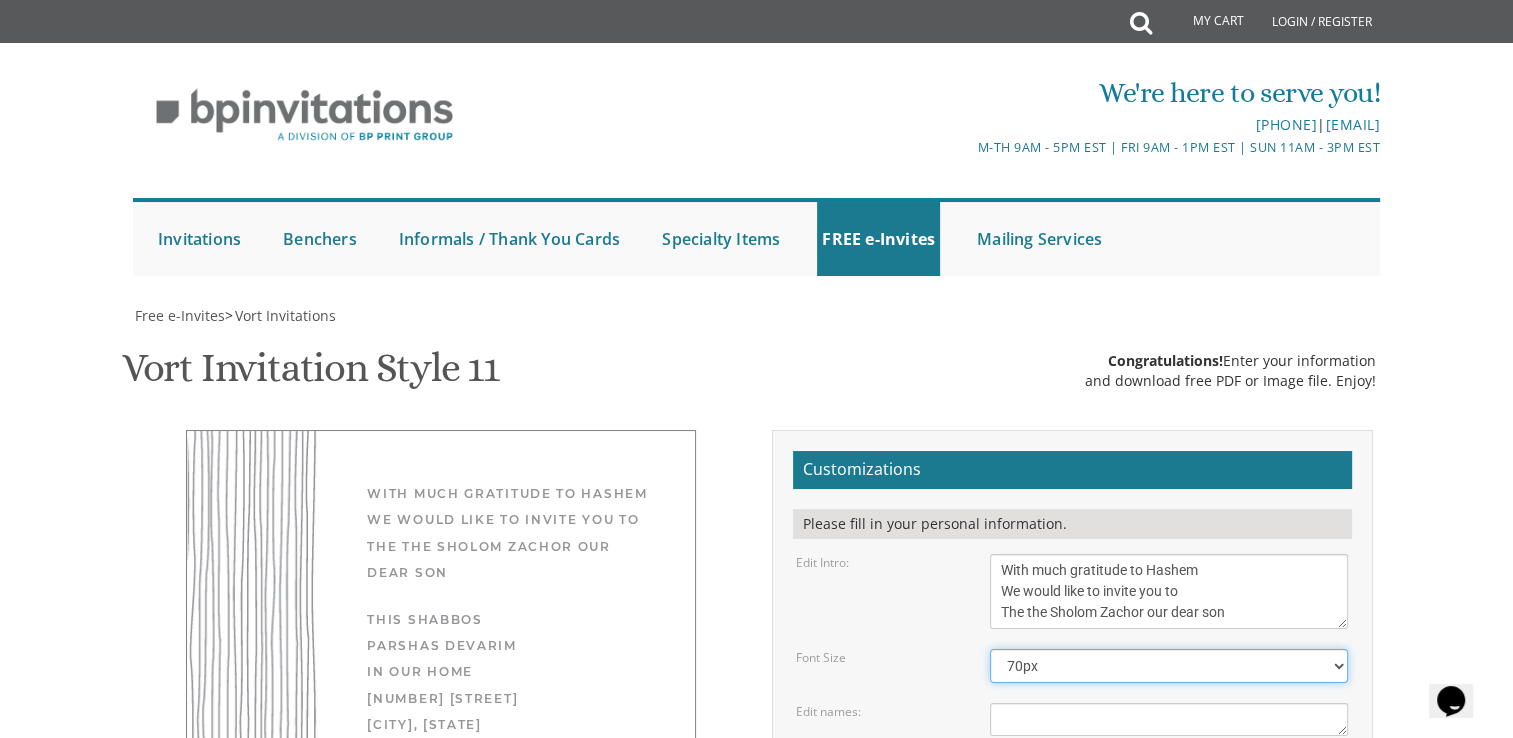 click on "40px 50px 60px 70px 80px" at bounding box center [1169, 666] 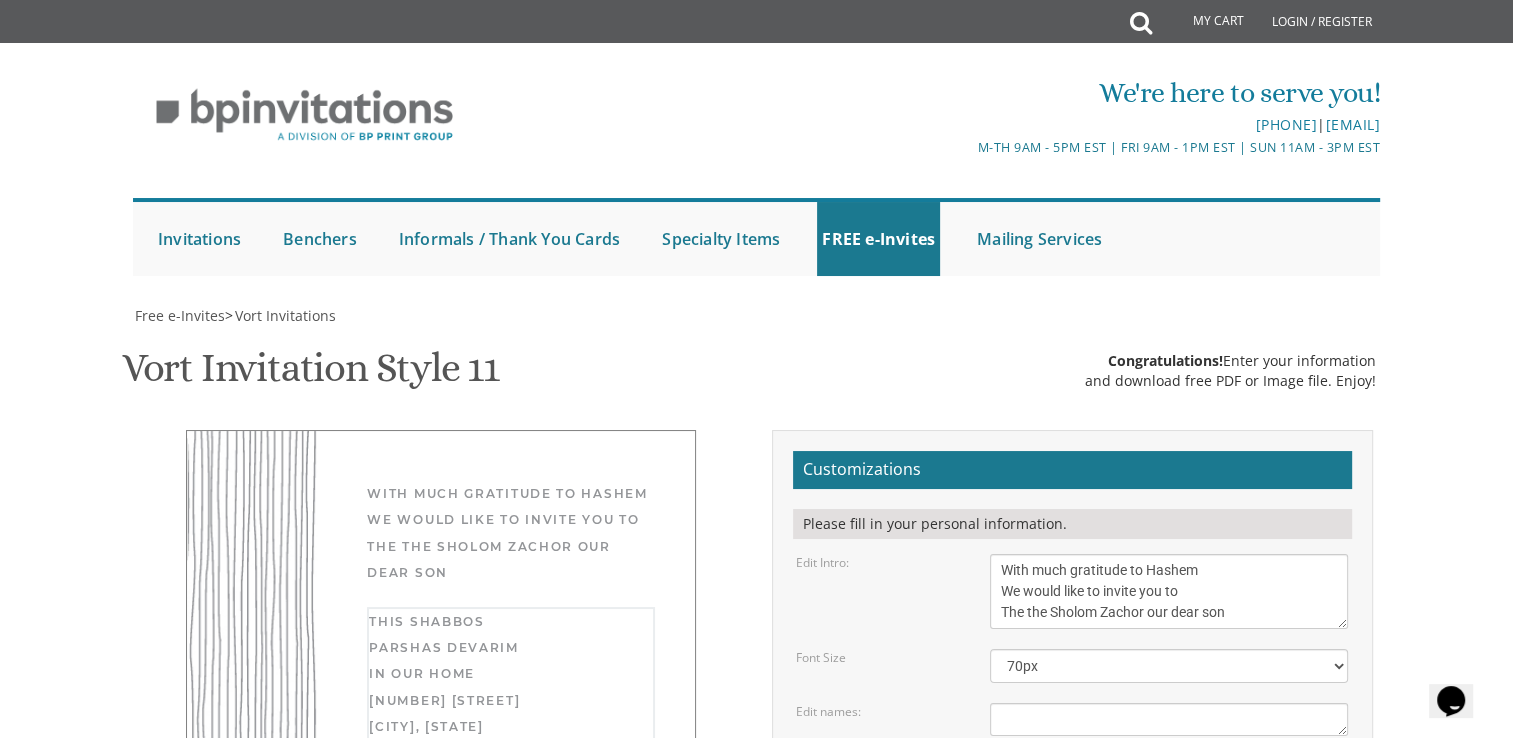 click on "[DAY], [MONTH] [DAY_NUM]th
Seven O’clock PM
River [NUMBER]
[NUMBER] [STREET], [CITY], [STATE]" at bounding box center (1169, 804) 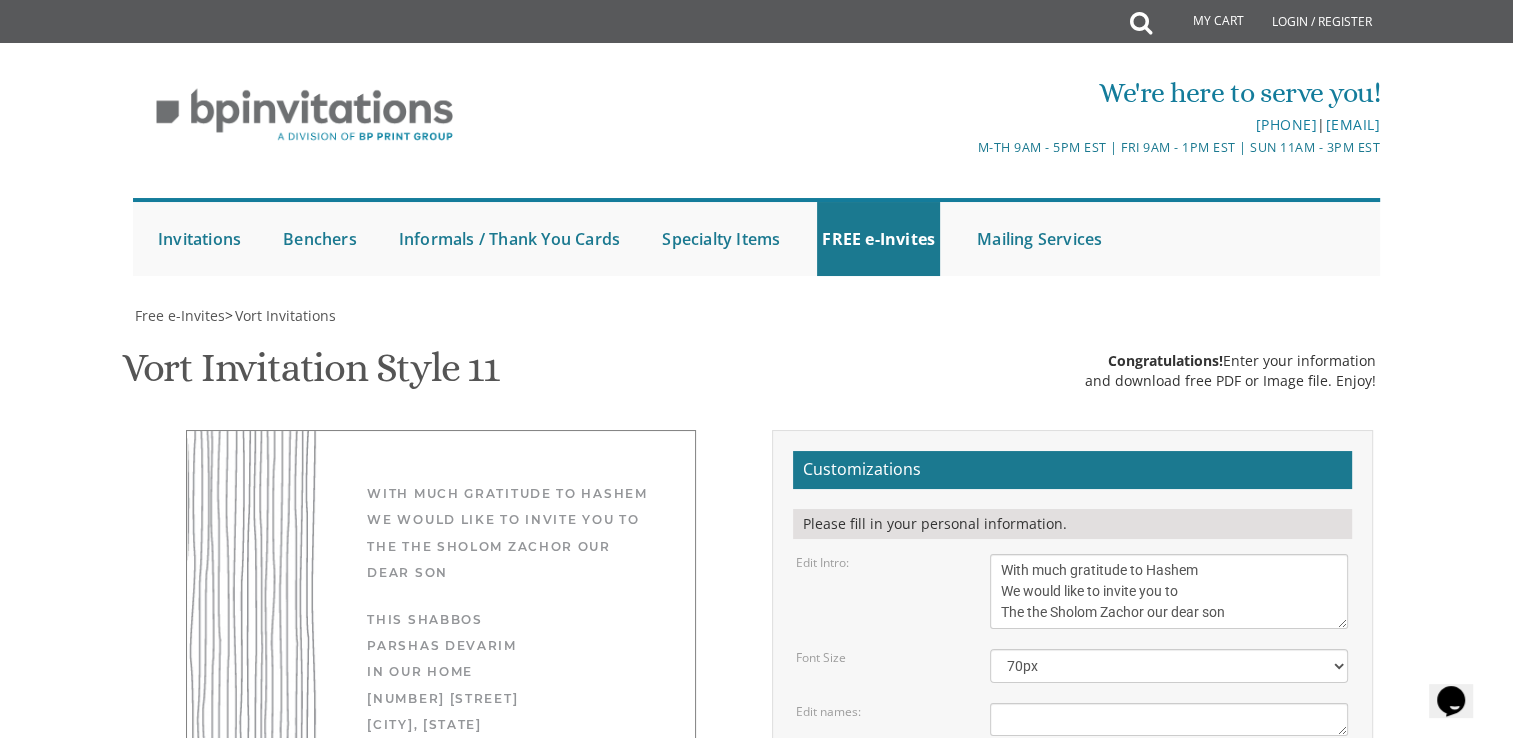click on "Edit names:
[FIRST] & [LAST]" at bounding box center (1072, 719) 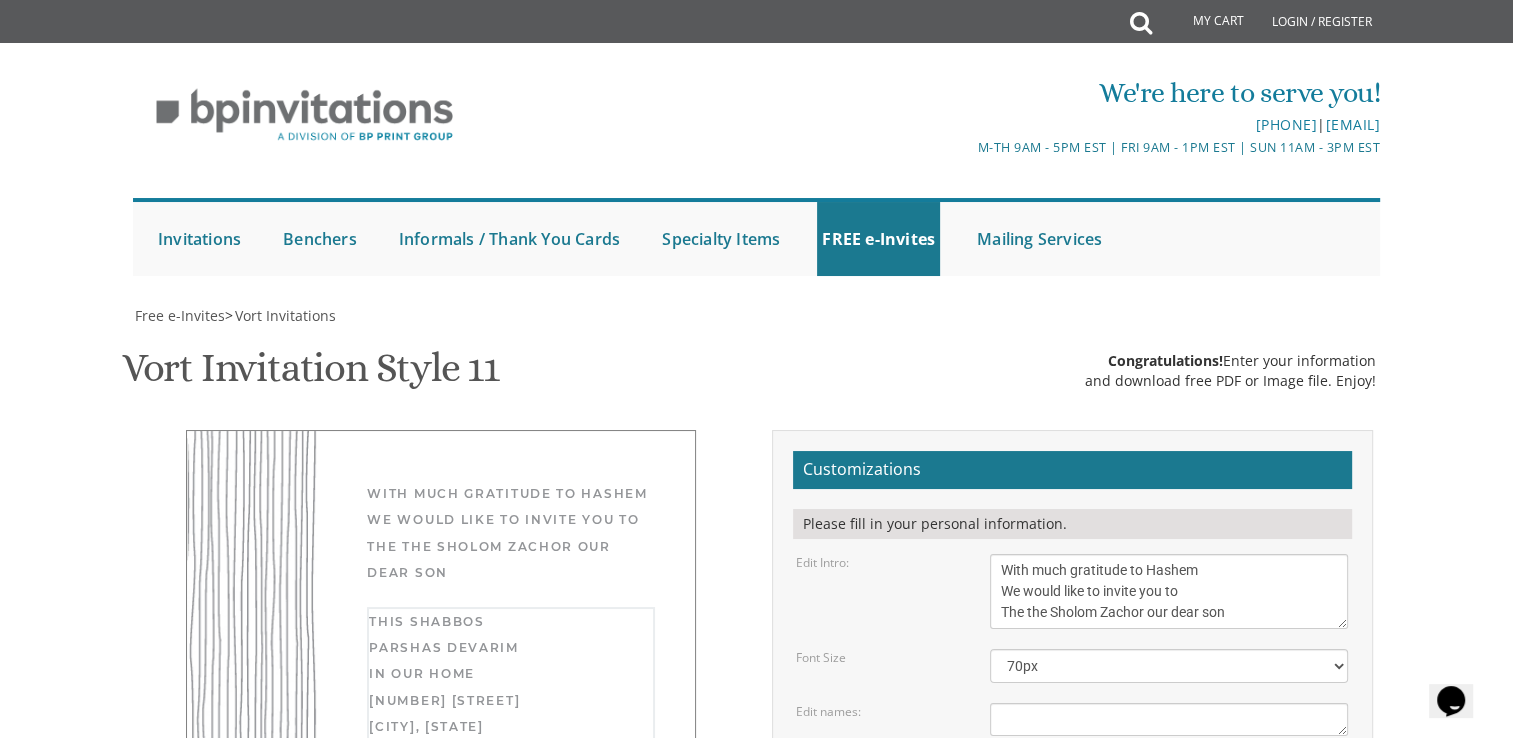 click on "[DAY], [MONTH] [DAY_NUM]th
Seven O’clock PM
River [NUMBER]
[NUMBER] [STREET], [CITY], [STATE]" at bounding box center [1169, 804] 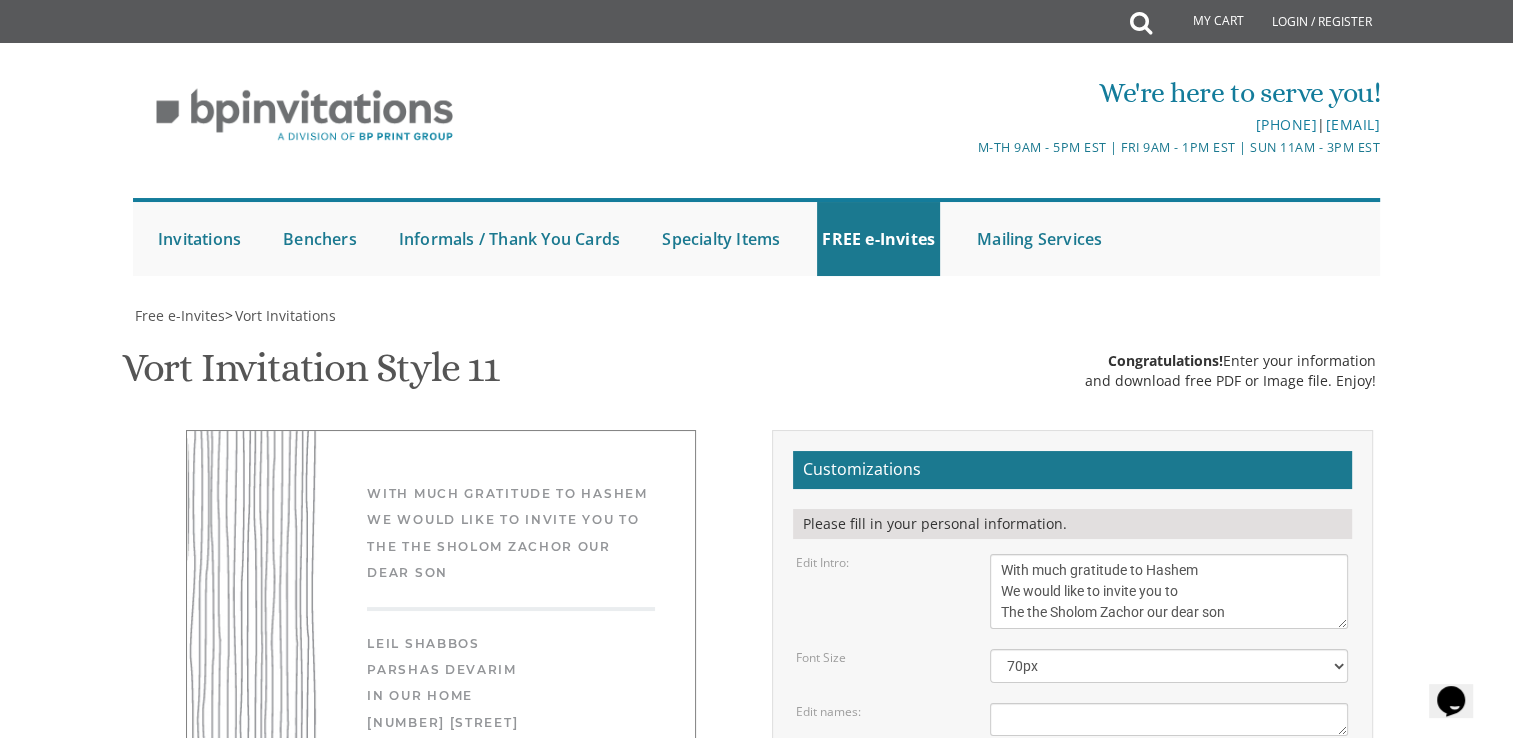 click on "[FIRST] & [FIRST]" at bounding box center (1169, 719) 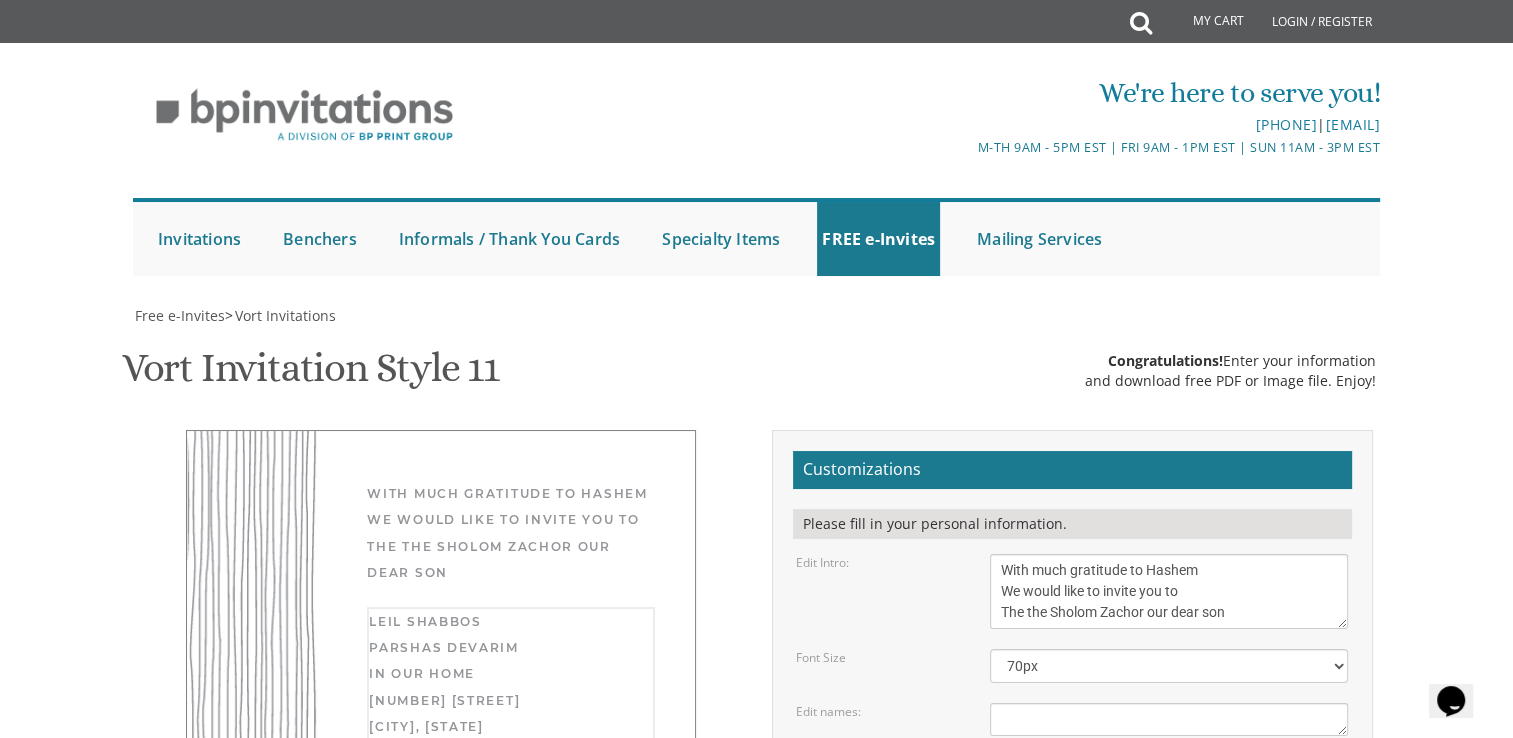 click on "[DAY], [MONTH] [DAY_NUM]th
Seven O’clock PM
River [NUMBER]
[NUMBER] [STREET], [CITY], [STATE]" at bounding box center (1169, 804) 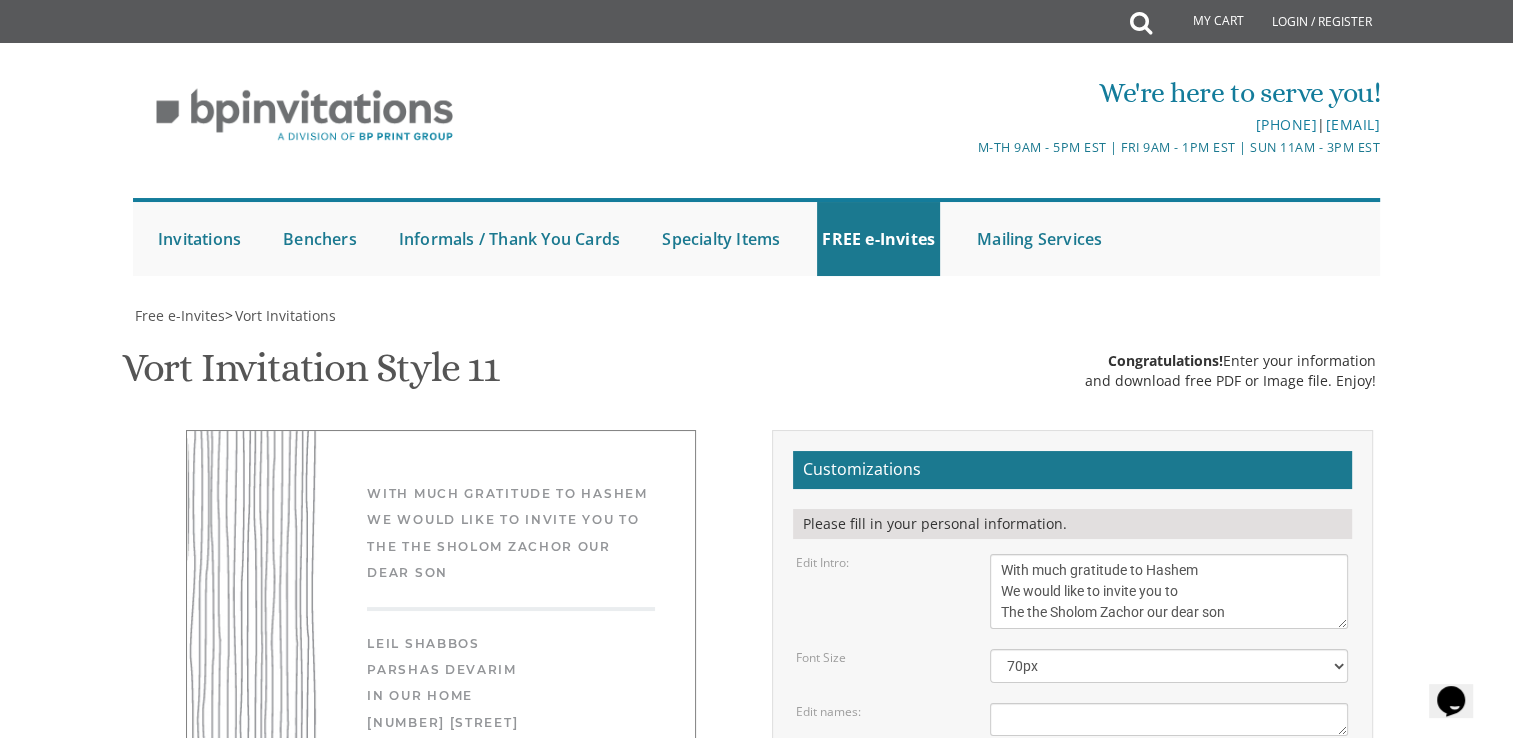 click on "[FIRST] & [FIRST]" at bounding box center [1169, 719] 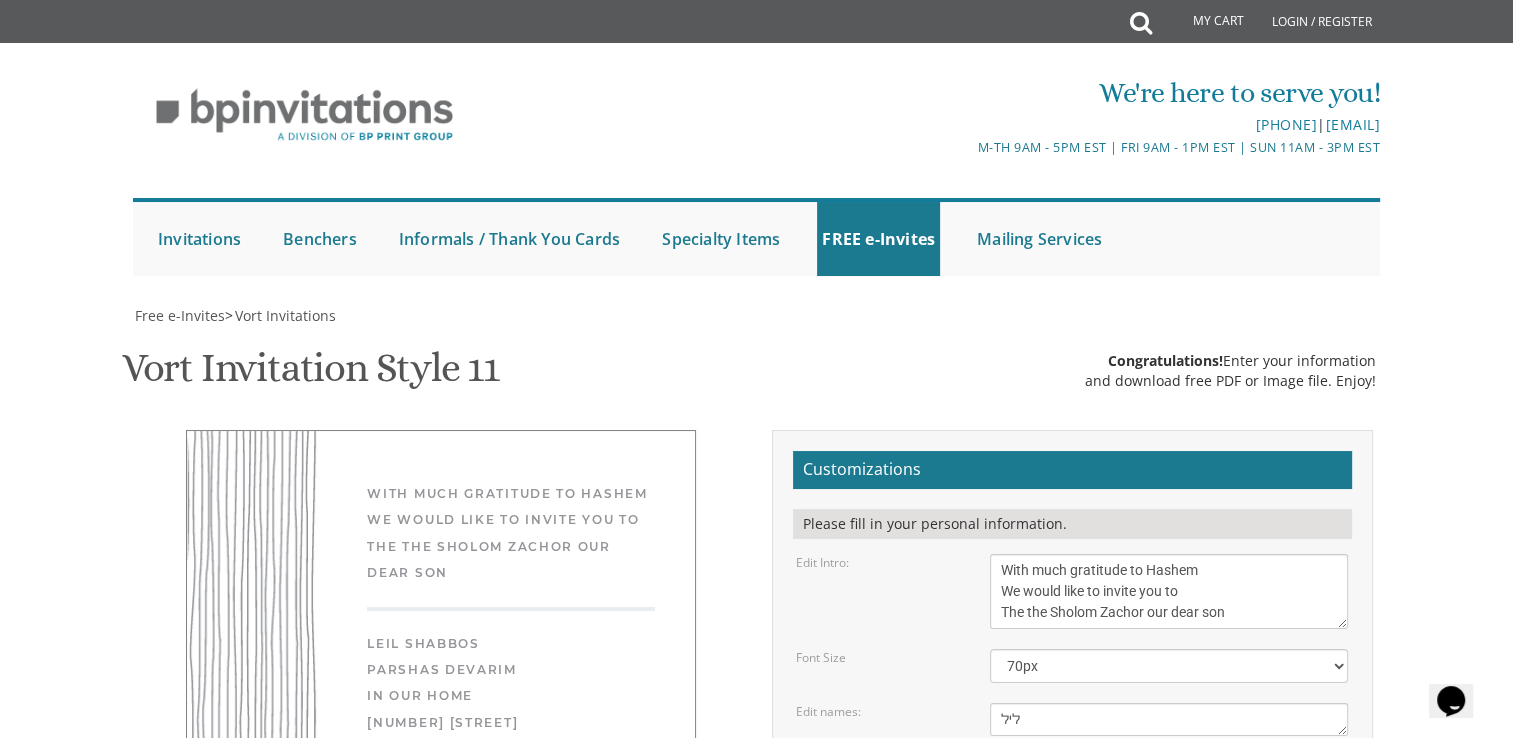 type on "ליל" 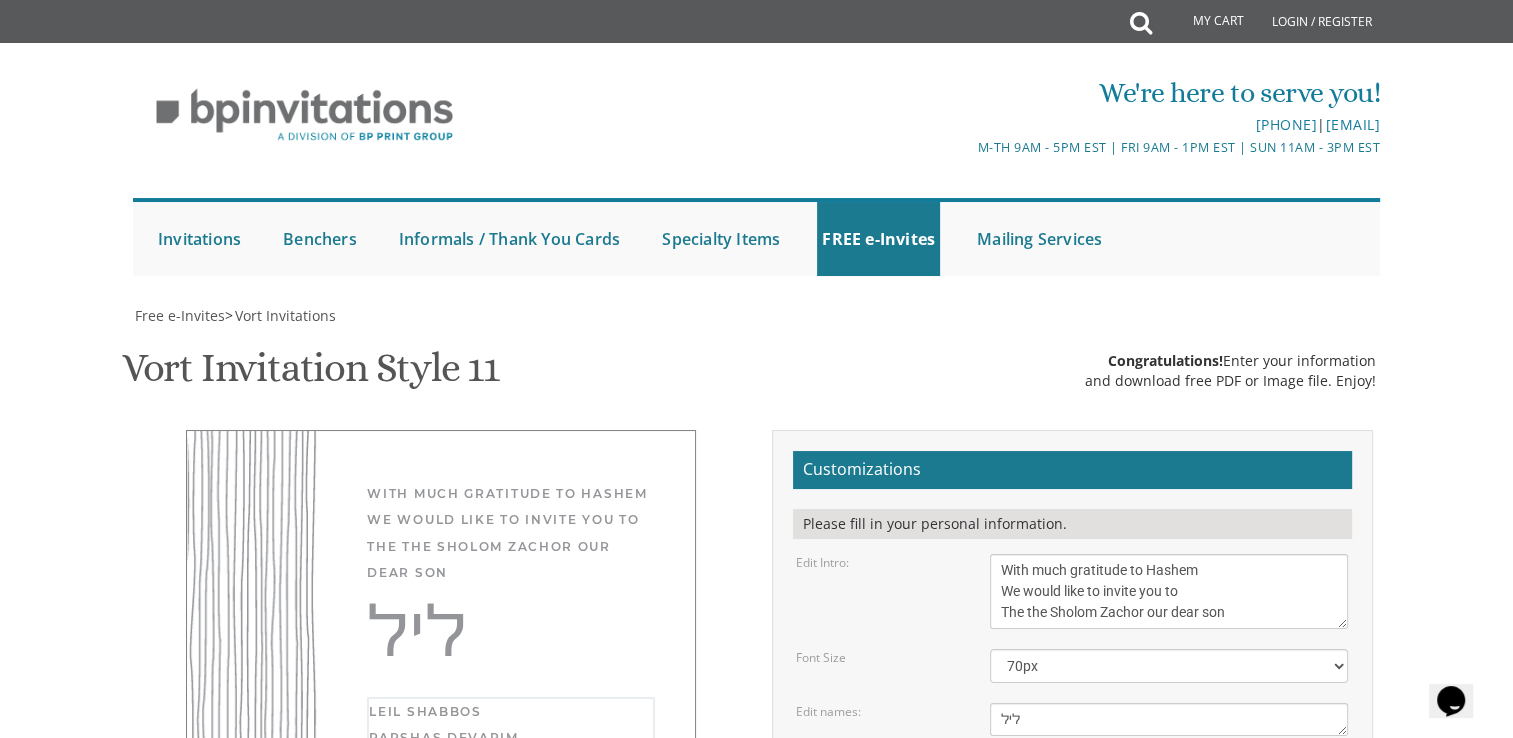 click on "[DAY], [MONTH] [DAY_NUM]th
Seven O’clock PM
River [NUMBER]
[NUMBER] [STREET], [CITY], [STATE]" at bounding box center (1169, 804) 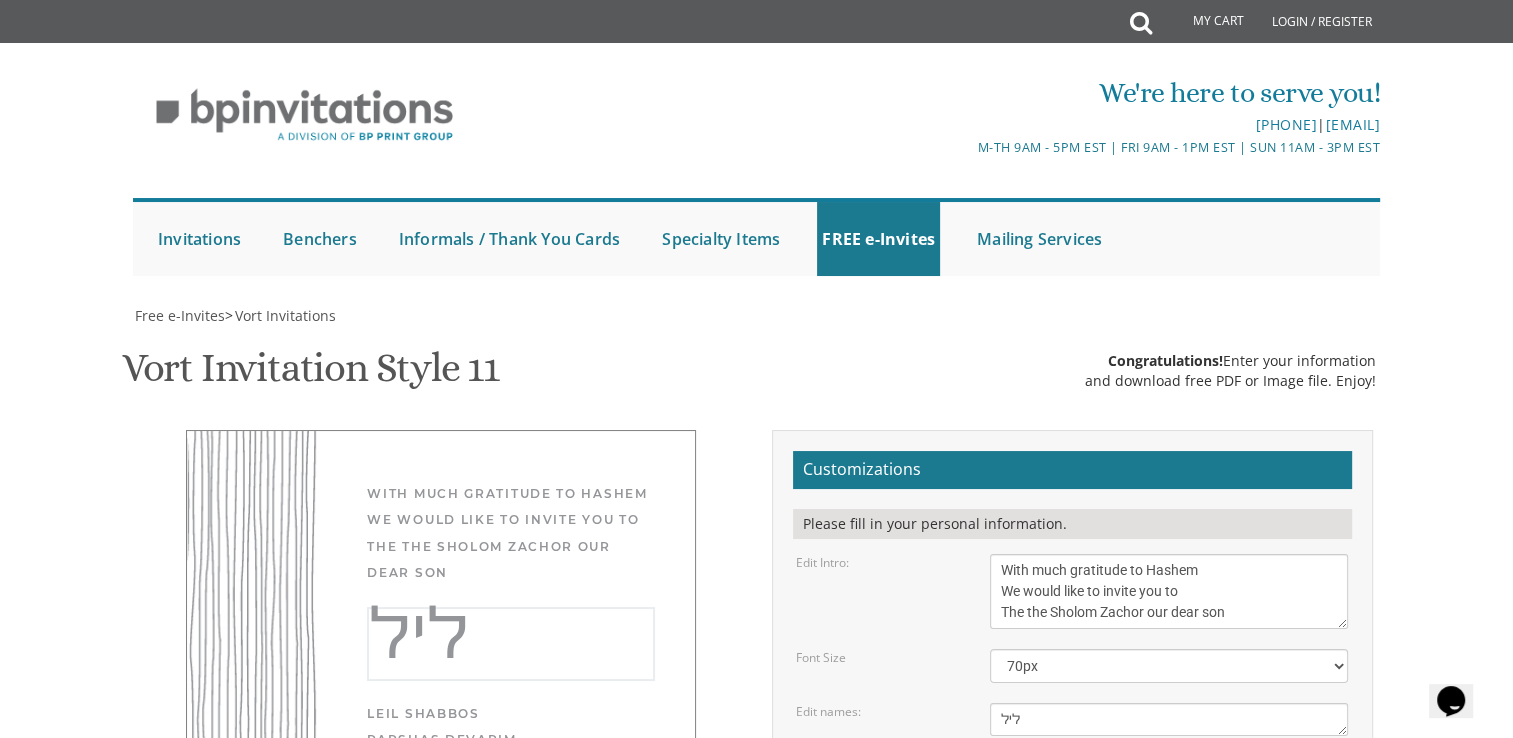 click on "[FIRST] & [FIRST]" at bounding box center (1169, 719) 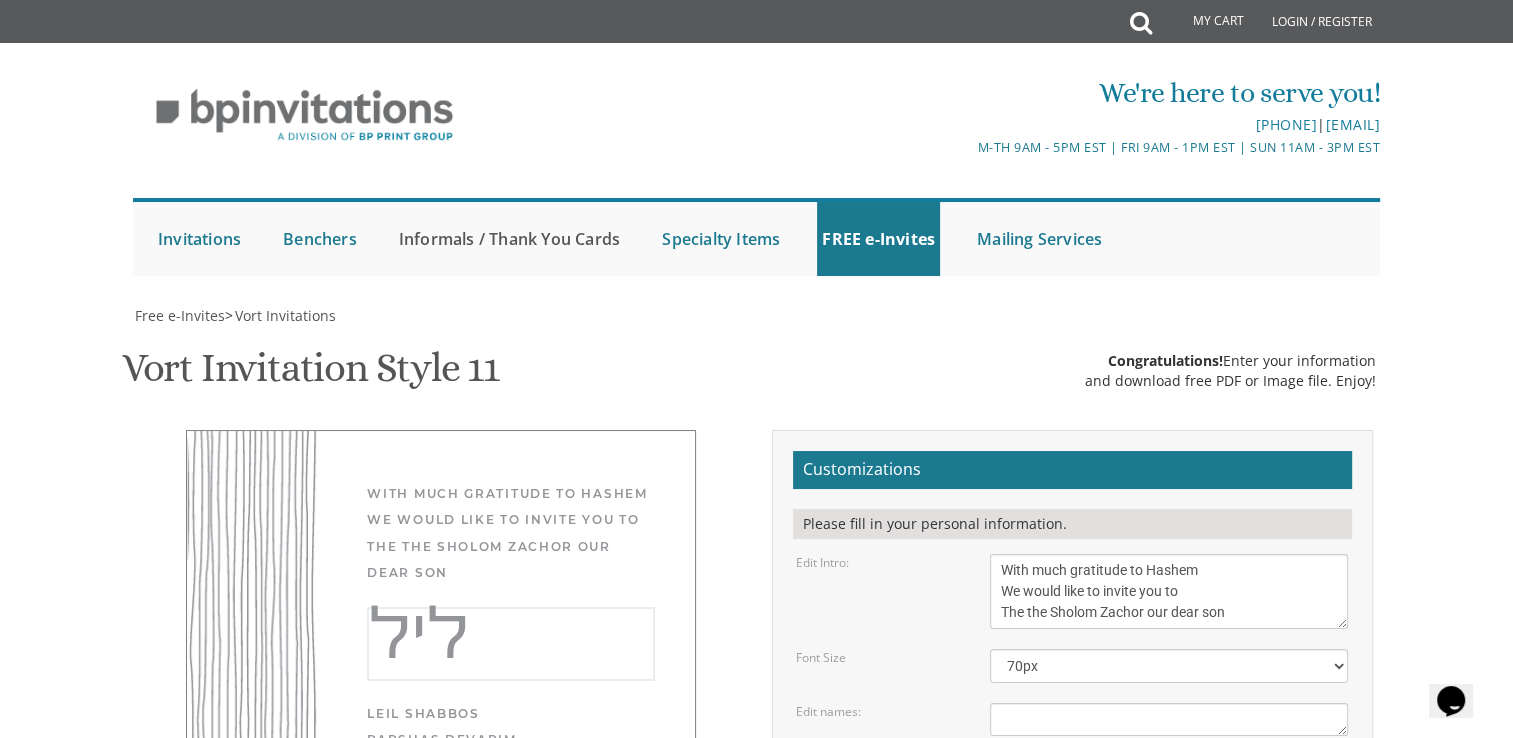 type 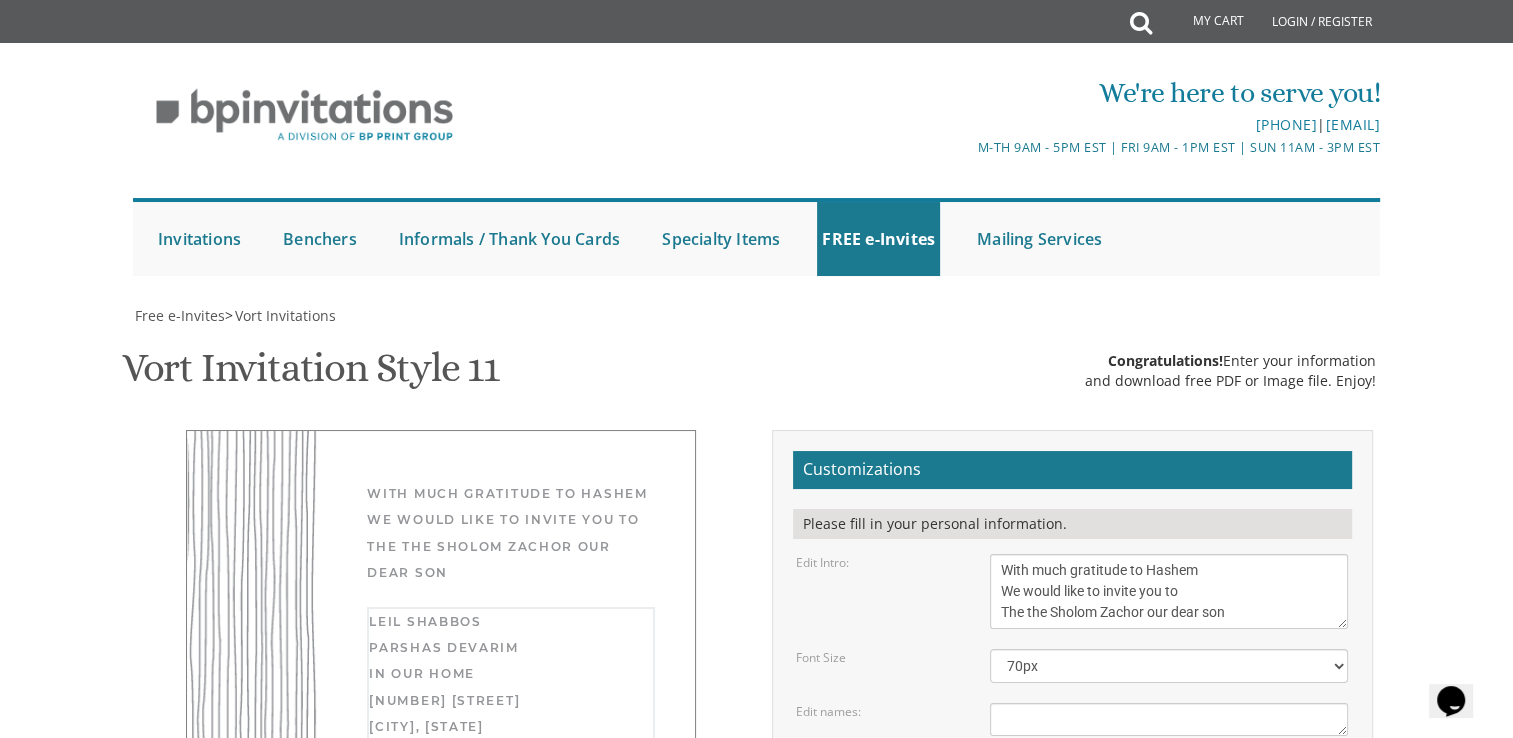 click on "[DAY], [MONTH] [DAY_NUM]th
Seven O’clock PM
River [NUMBER]
[NUMBER] [STREET], [CITY], [STATE]" at bounding box center (1169, 804) 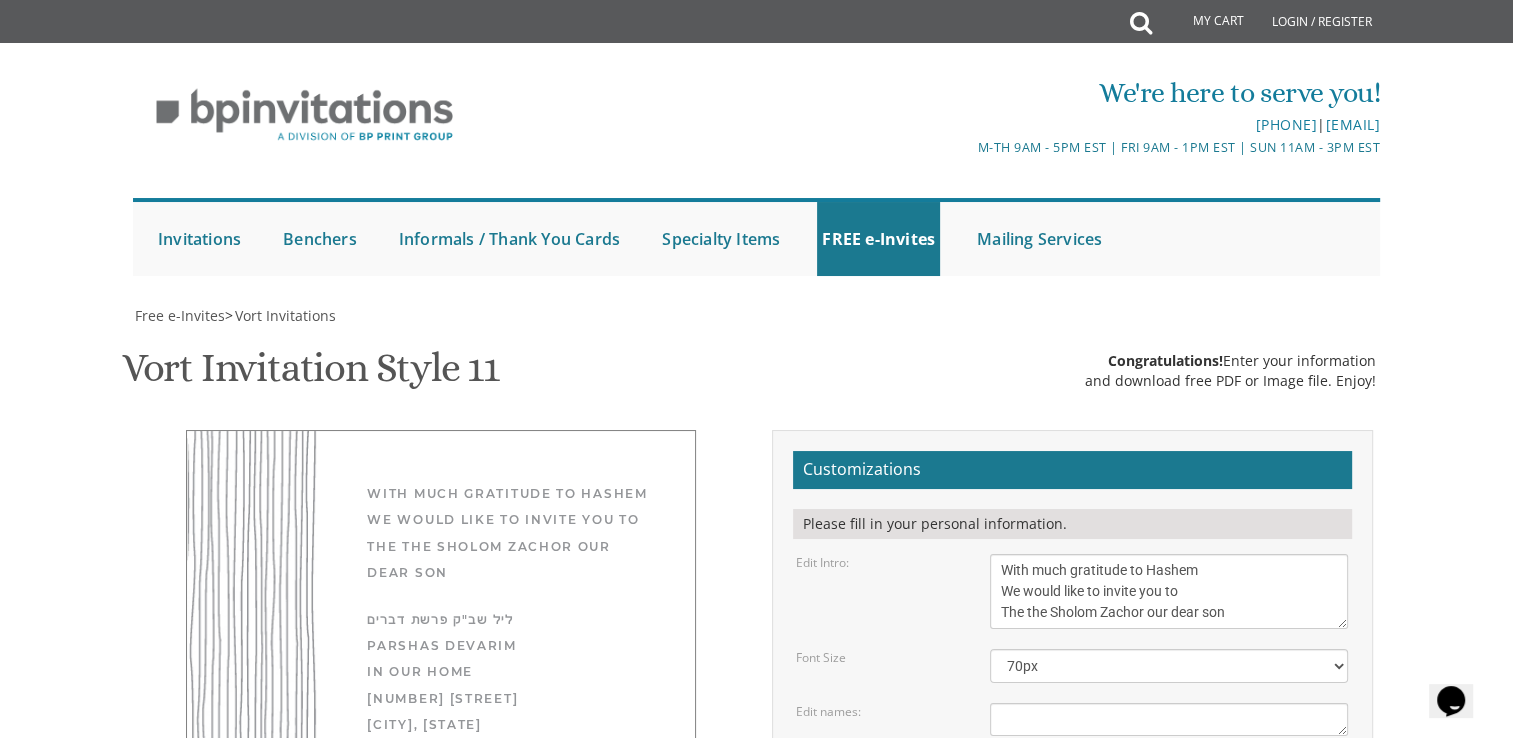 click on "[FIRST] and [LAST] [LAST_NAME]
[FIRST] and [LAST] [LAST_NAME]" at bounding box center [1169, 899] 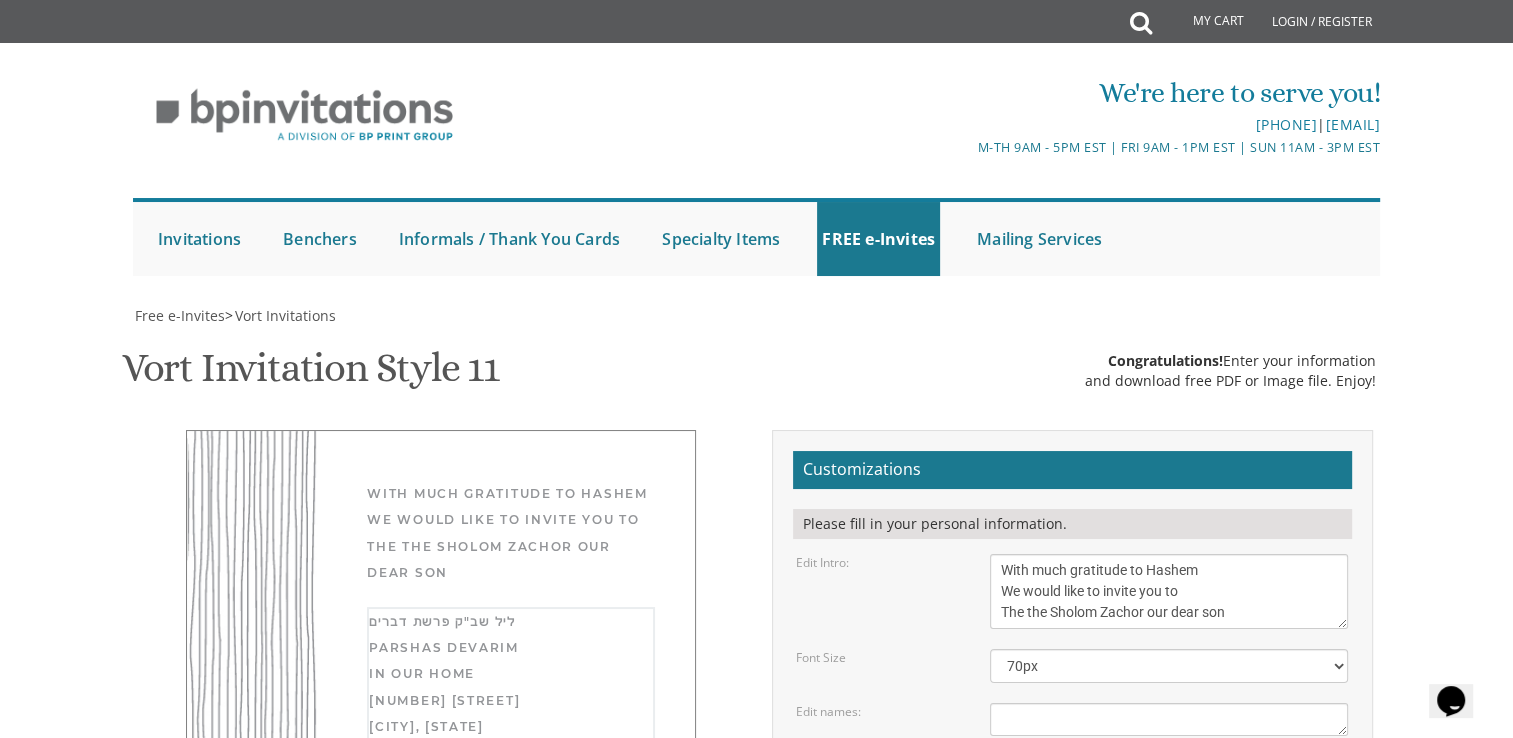 click on "[DAY], [MONTH] [DAY_NUM]th
Seven O’clock PM
River [NUMBER]
[NUMBER] [STREET], [CITY], [STATE]" at bounding box center (1169, 804) 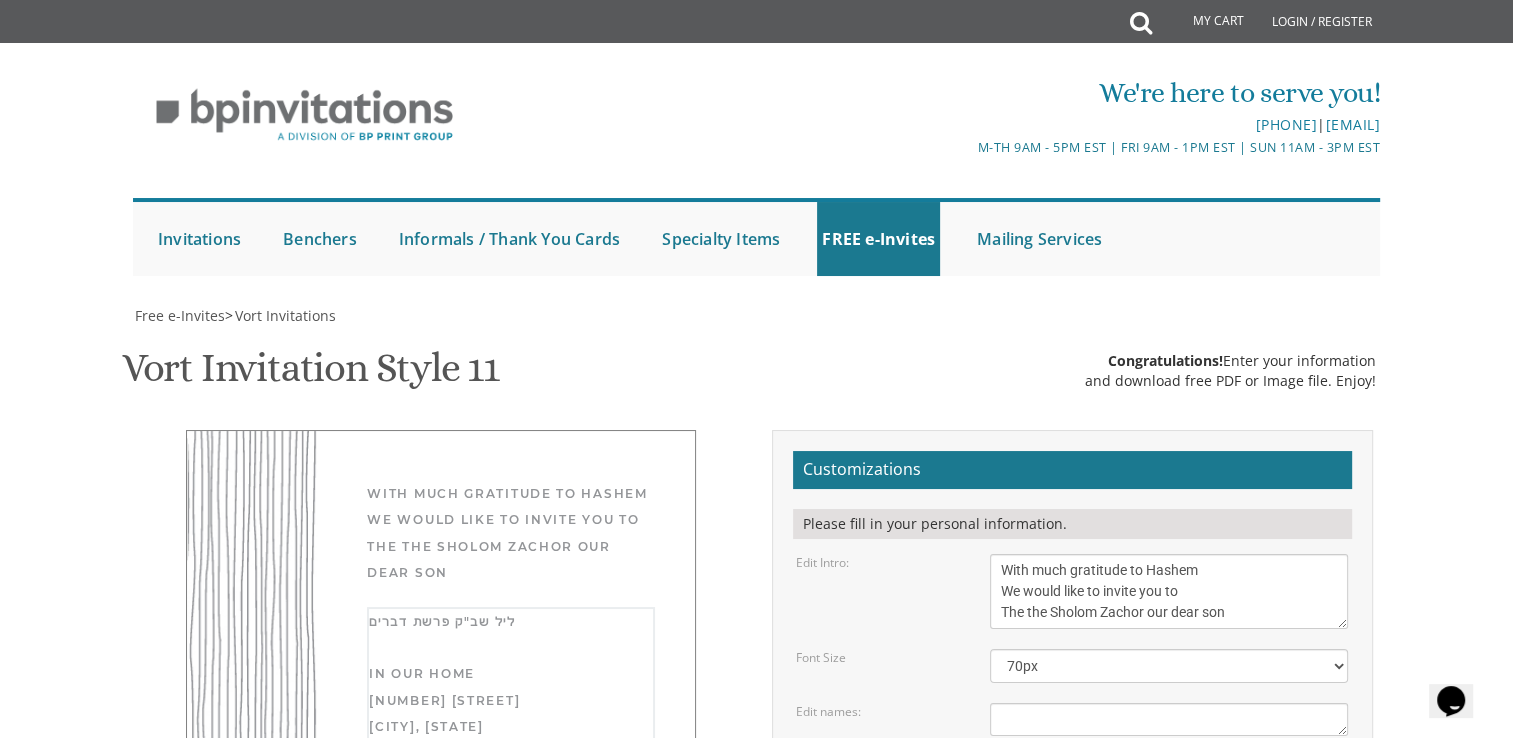 click on "[DAY], [MONTH] [DAY_NUM]th
Seven O’clock PM
River [NUMBER]
[NUMBER] [STREET], [CITY], [STATE]" at bounding box center [1169, 804] 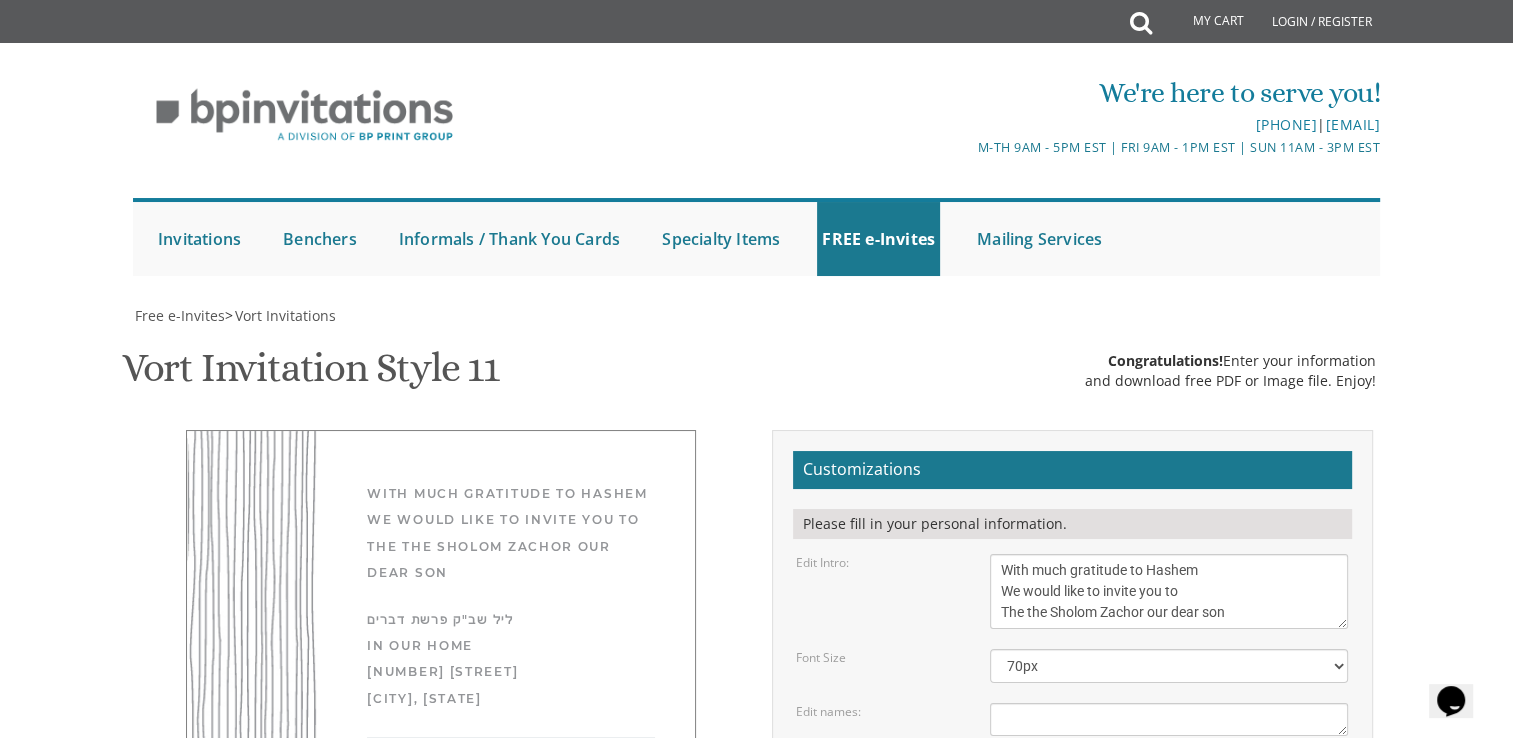 click on "[FIRST] and [LAST] [LAST_NAME]
[FIRST] and [LAST] [LAST_NAME]" at bounding box center (1169, 899) 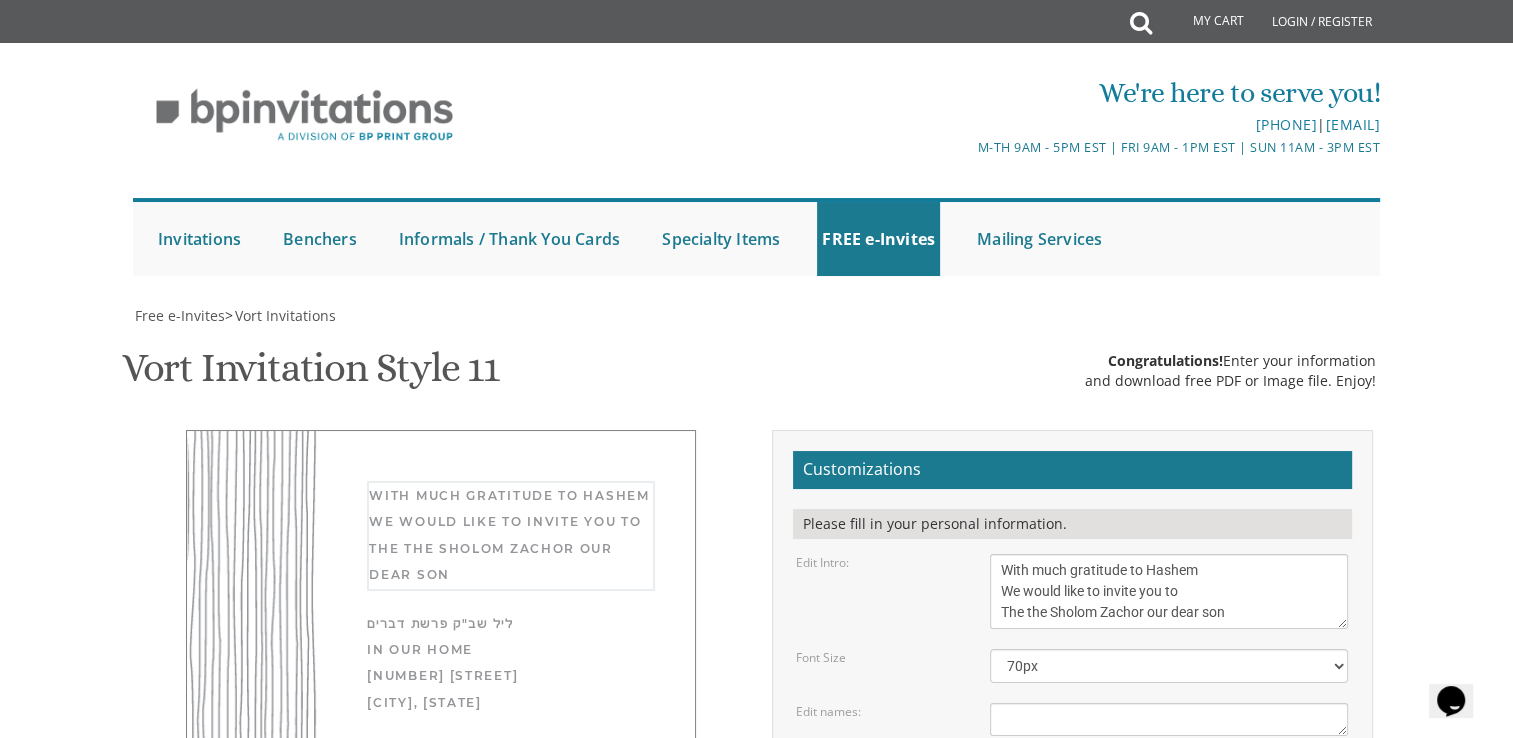 click on "With much gratitude to Hashem
We would like to invite you to
The vort of our dear children" at bounding box center [1169, 591] 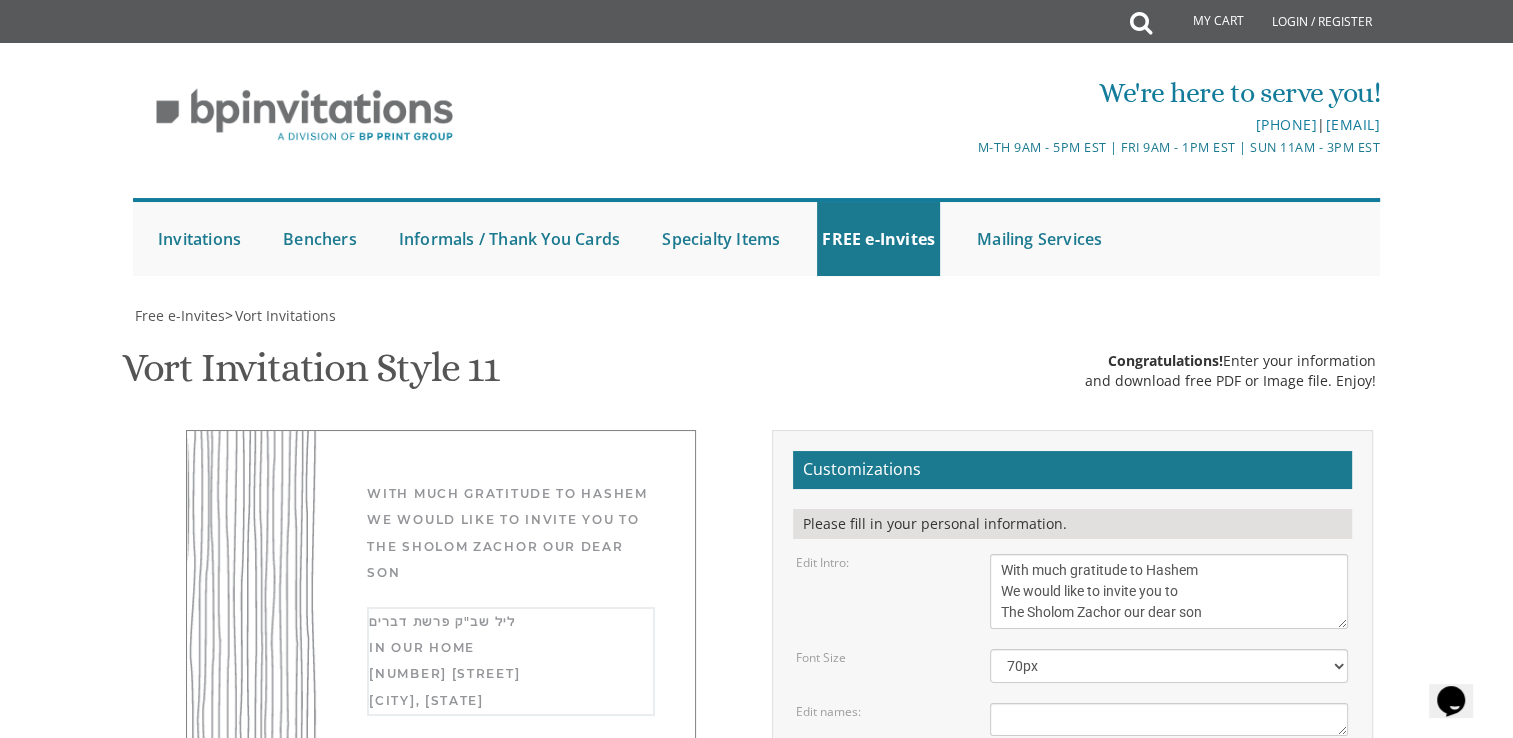 click on "[DAY], [MONTH] [DAY_NUM]th
Seven O’clock PM
River [NUMBER]
[NUMBER] [STREET], [CITY], [STATE]" at bounding box center (1169, 804) 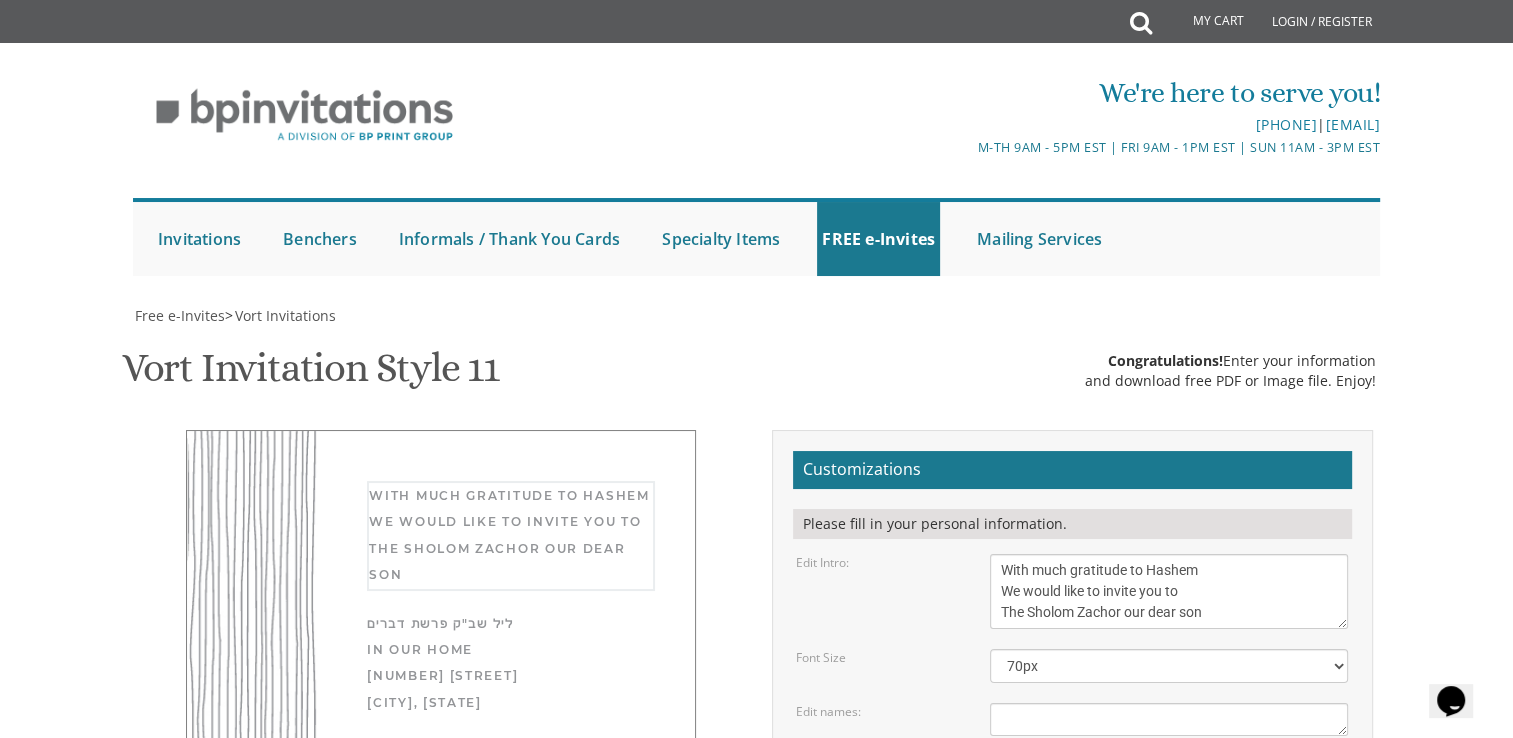 click on "With much gratitude to Hashem
We would like to invite you to
The vort of our dear children" at bounding box center [1169, 591] 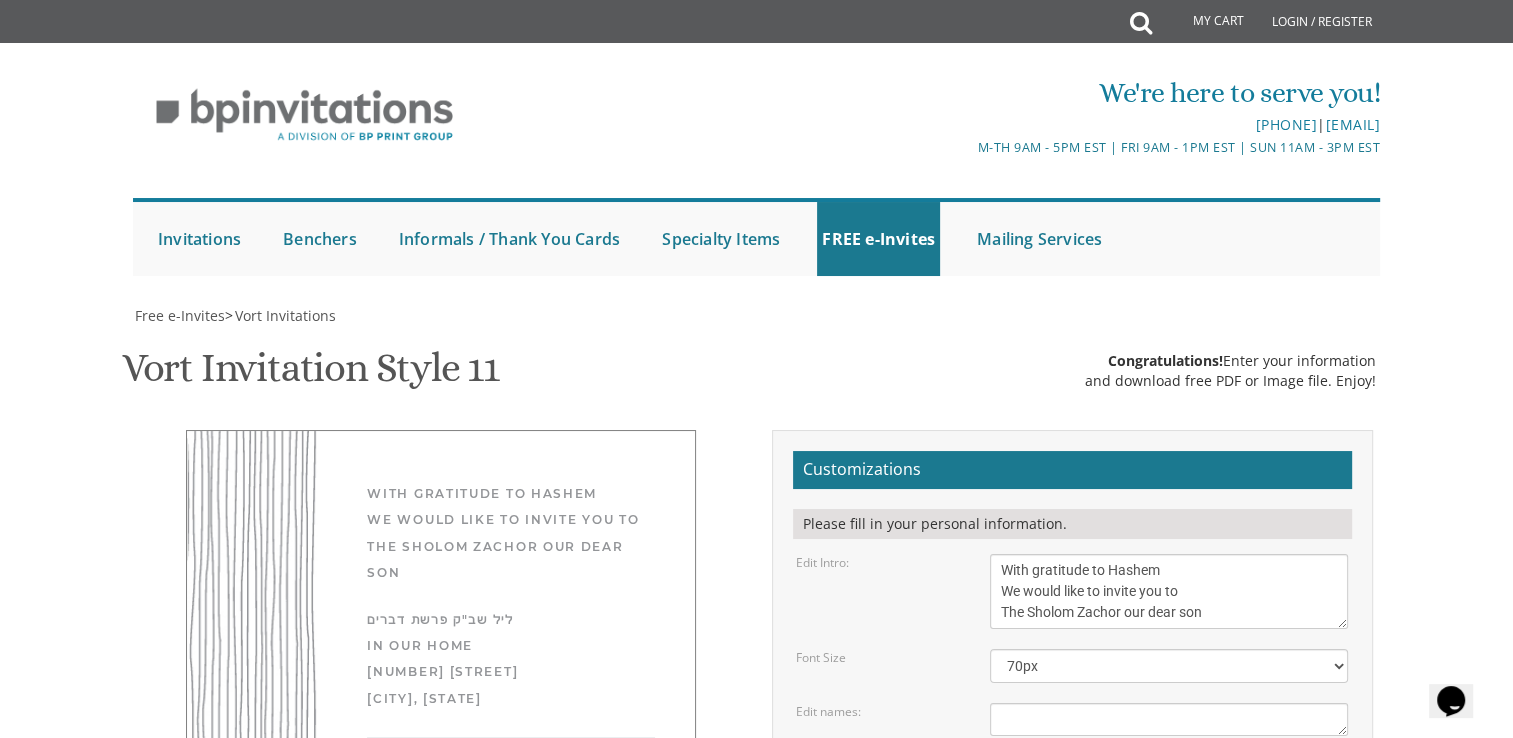 click on "[FIRST] and [LAST] [LAST_NAME]
[FIRST] and [LAST] [LAST_NAME]" at bounding box center (1169, 899) 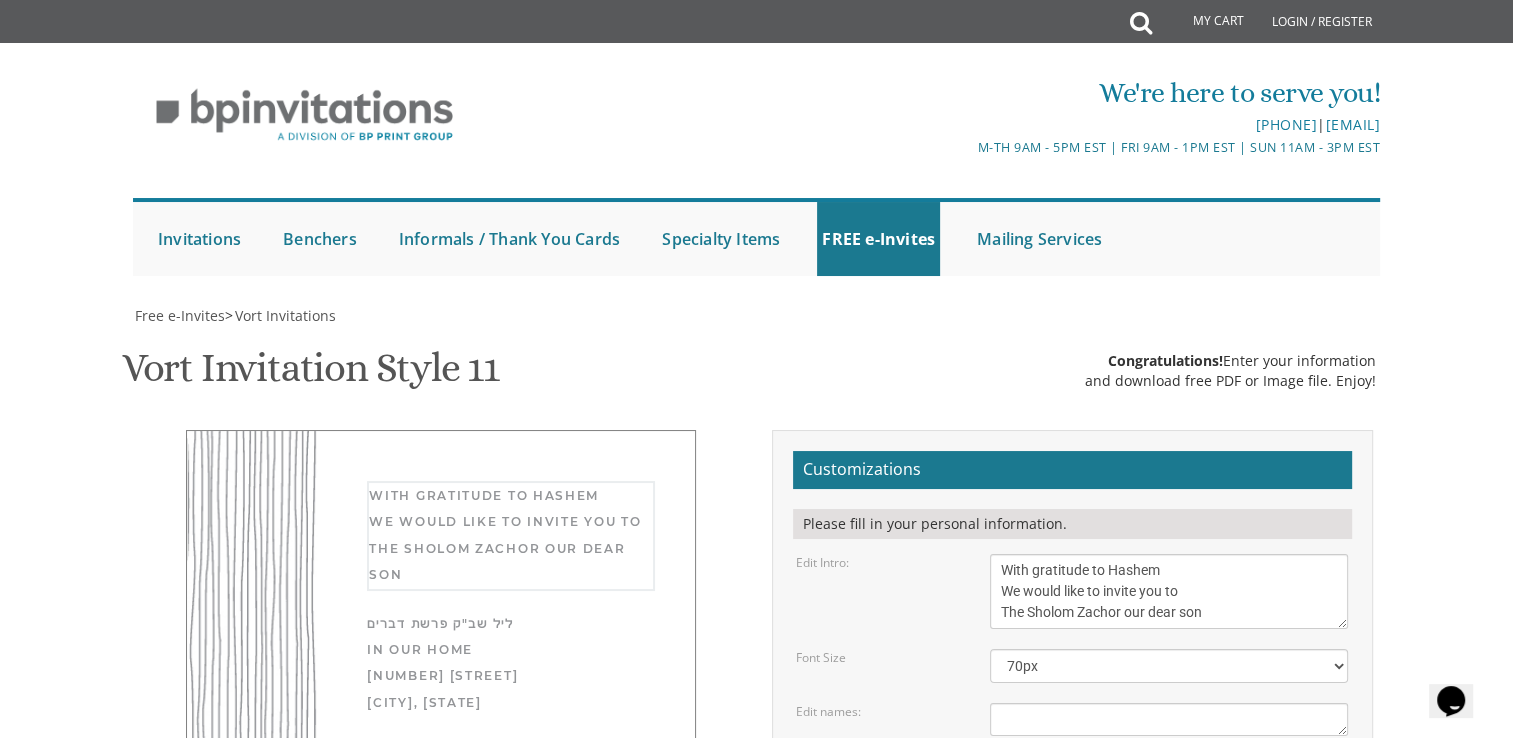 click on "With much gratitude to Hashem
We would like to invite you to
The vort of our dear children" at bounding box center (1169, 591) 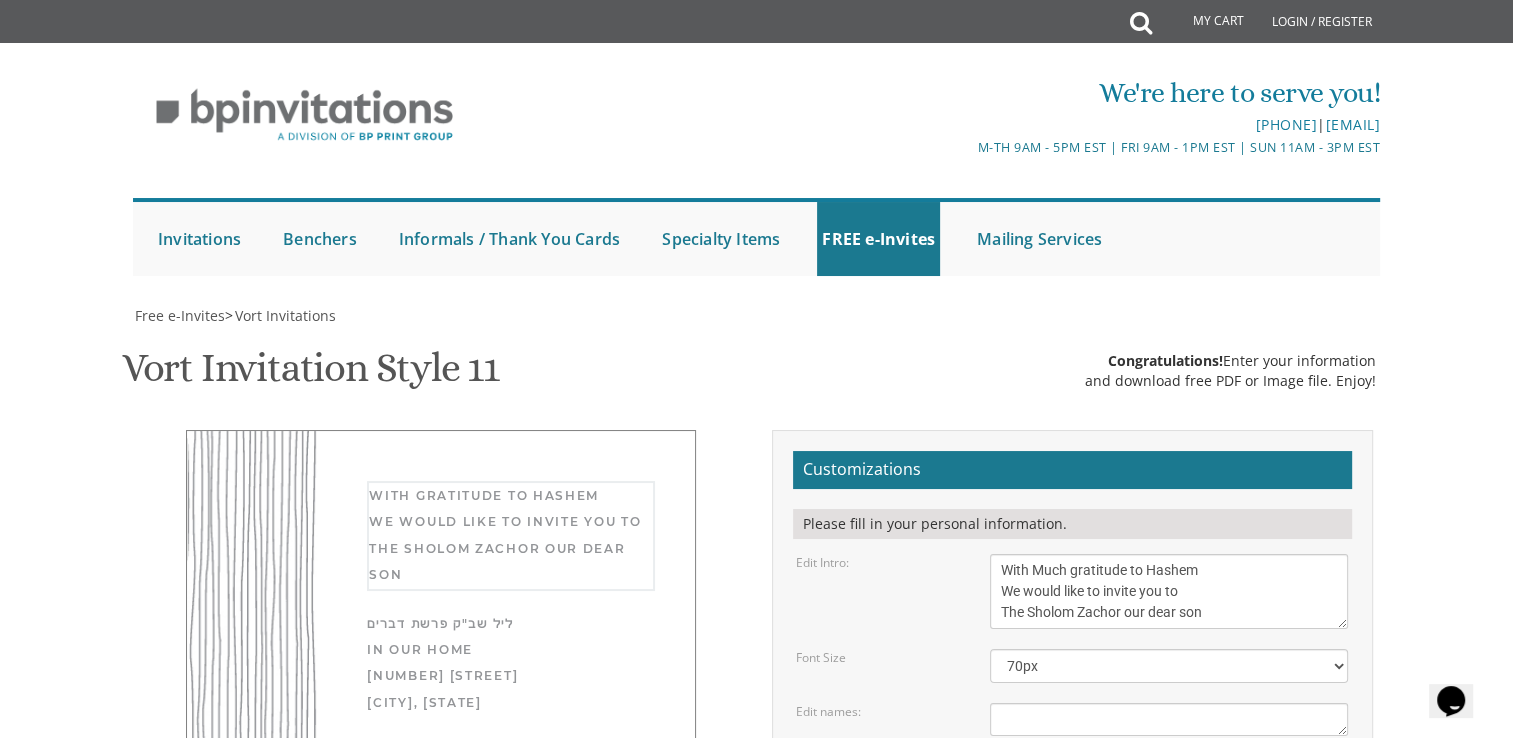 click on "With much gratitude to Hashem
We would like to invite you to
The vort of our dear children" at bounding box center (1169, 591) 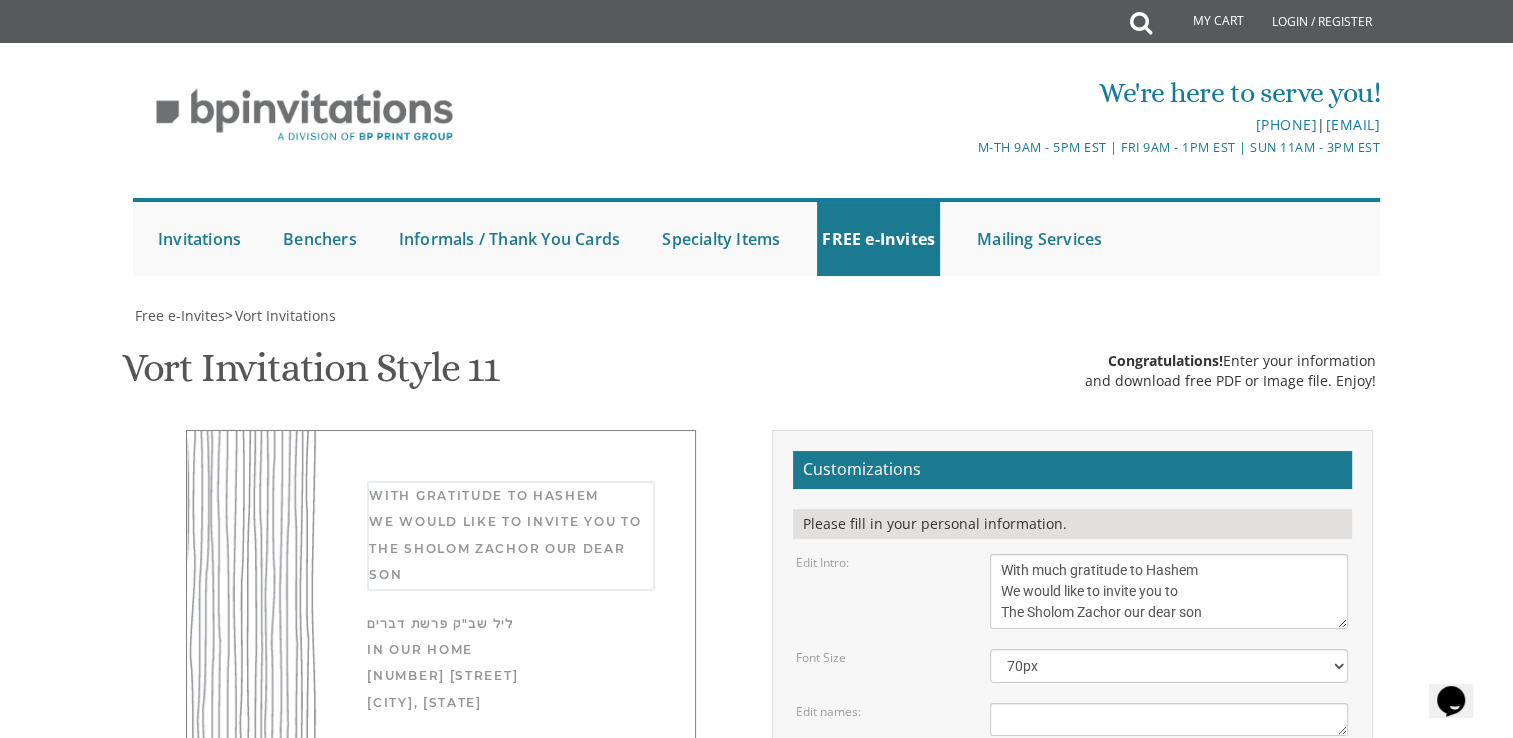 type on "With much gratitude to Hashem
We would like to invite you to
The Sholom Zachor our dear son" 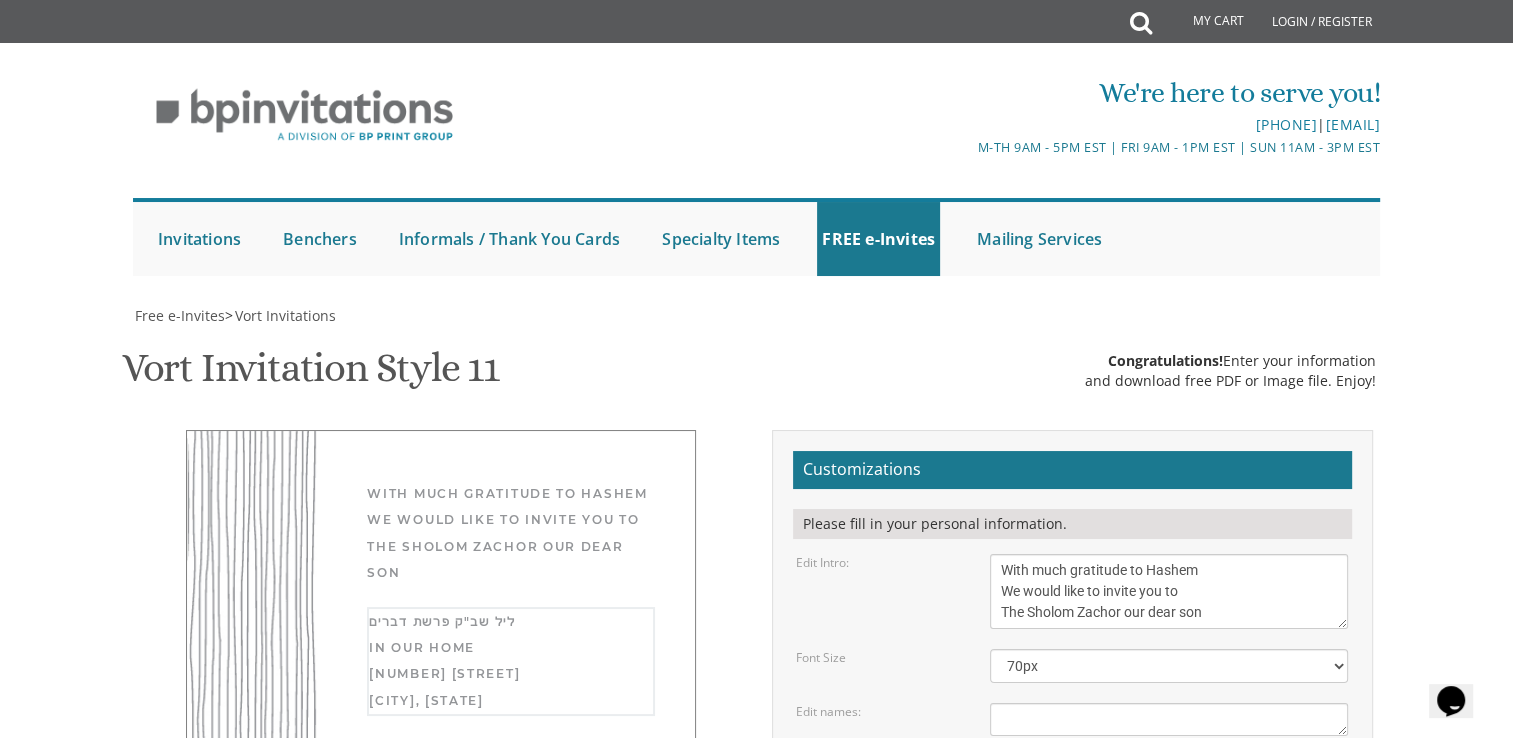 click on "[DAY], [MONTH] [DAY_NUM]th
Seven O’clock PM
River [NUMBER]
[NUMBER] [STREET], [CITY], [STATE]" at bounding box center (1169, 804) 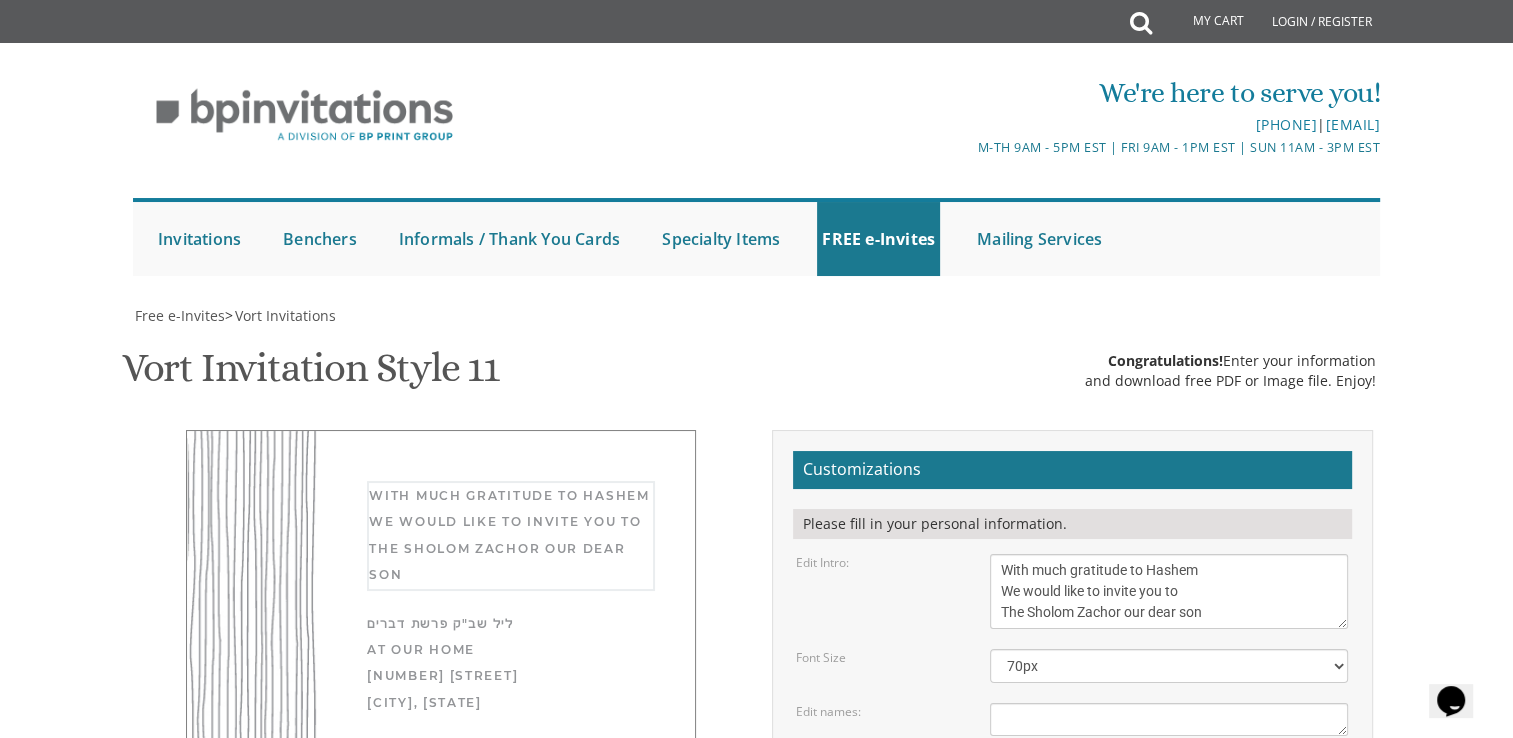 click on "With much gratitude to Hashem
We would like to invite you to
The vort of our dear children" at bounding box center [1169, 591] 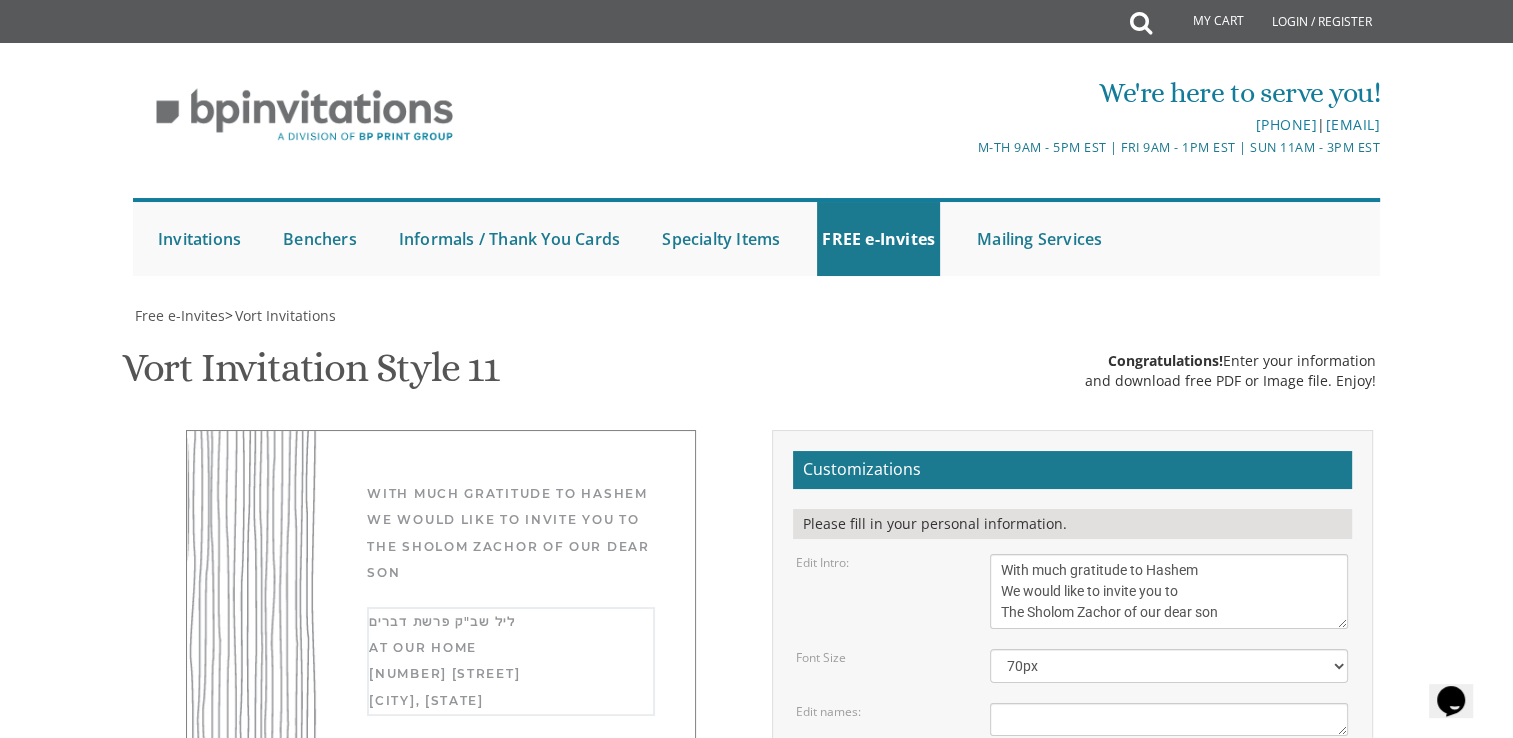 click on "[DAY], [MONTH] [DAY_NUM]th
Seven O’clock PM
River [NUMBER]
[NUMBER] [STREET], [CITY], [STATE]" at bounding box center (1169, 804) 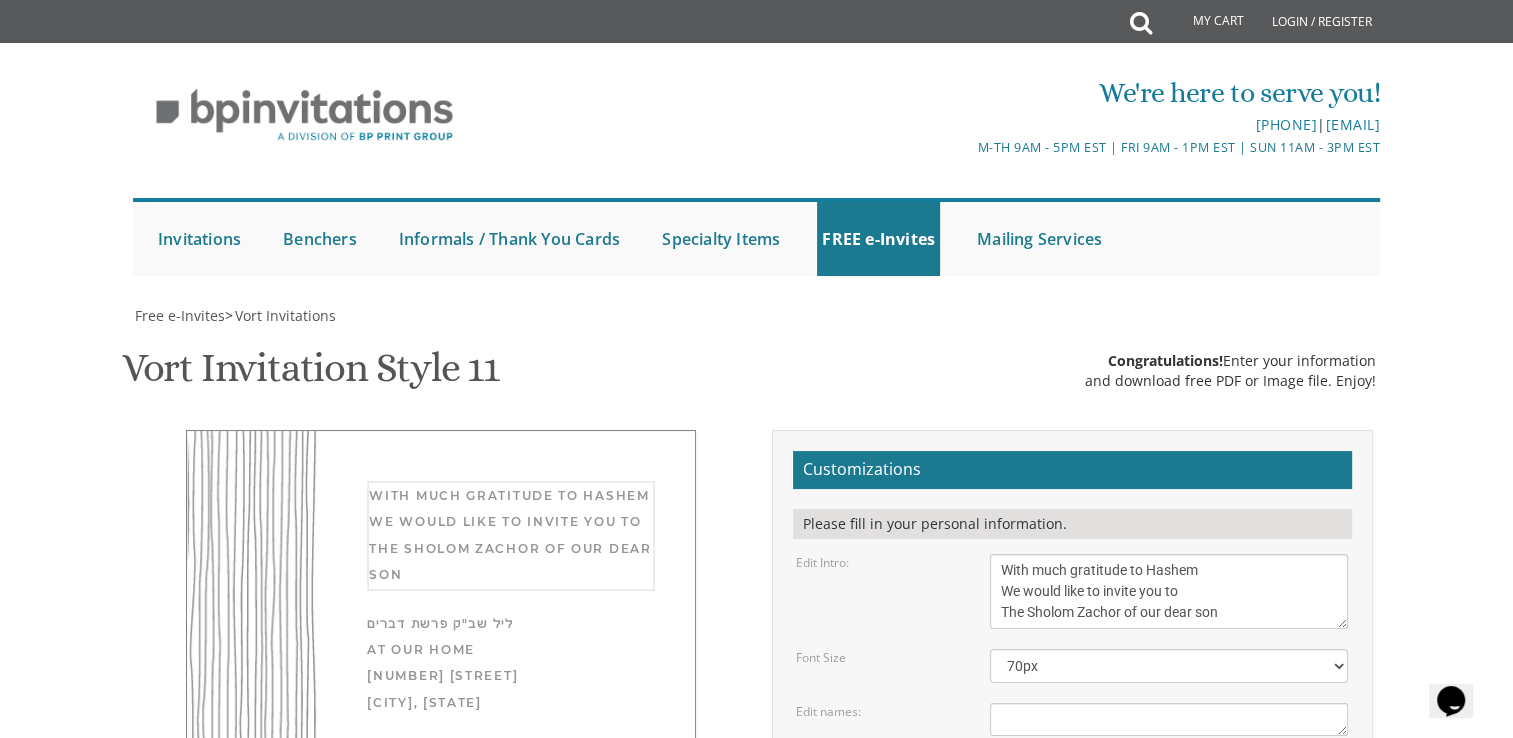 click on "With much gratitude to Hashem
We would like to invite you to
The vort of our dear children" at bounding box center [1169, 591] 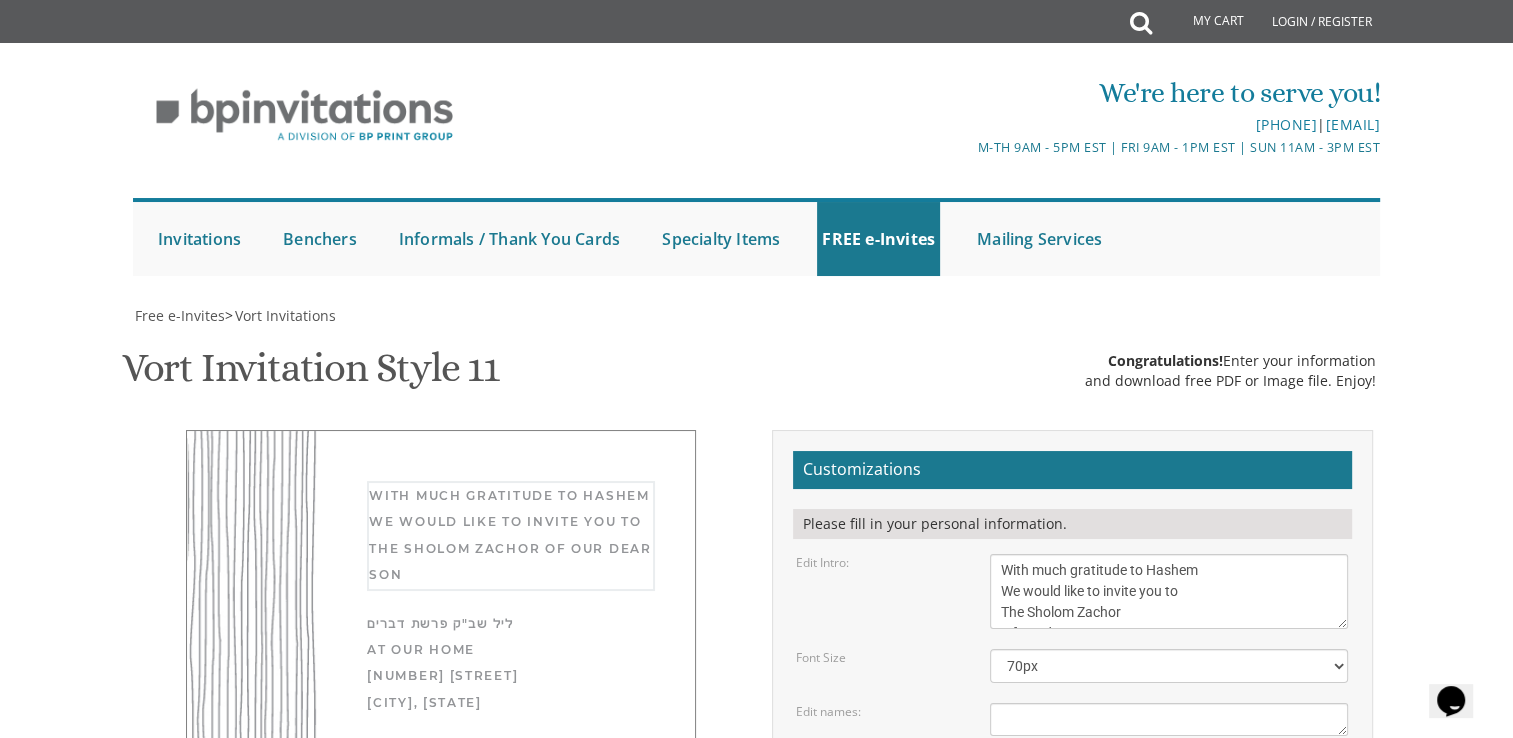 scroll, scrollTop: 14, scrollLeft: 0, axis: vertical 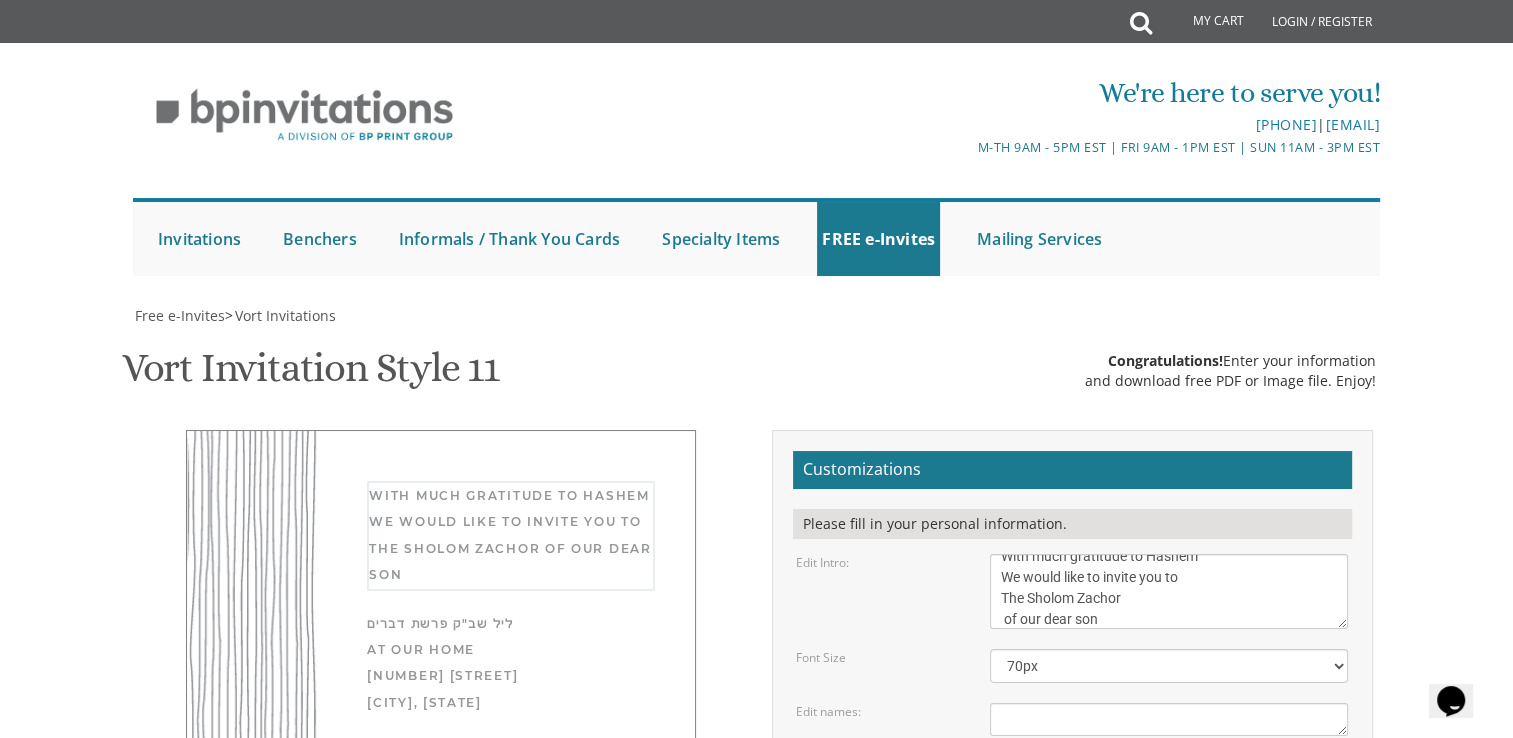 click on "With much gratitude to Hashem
We would like to invite you to
The vort of our dear children" at bounding box center [1169, 591] 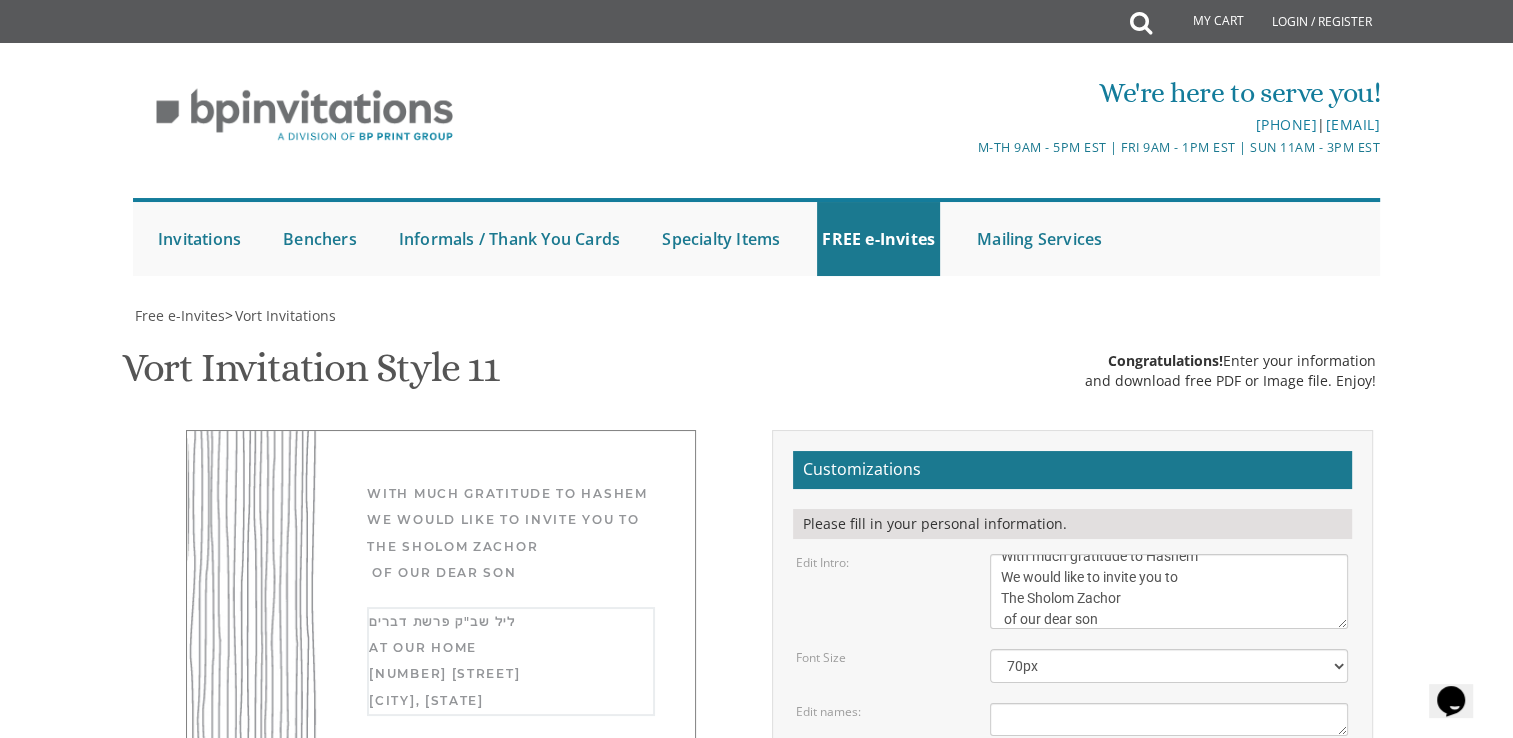 click on "[DAY], [MONTH] [DAY_NUM]th
Seven O’clock PM
River [NUMBER]
[NUMBER] [STREET], [CITY], [STATE]" at bounding box center [1169, 804] 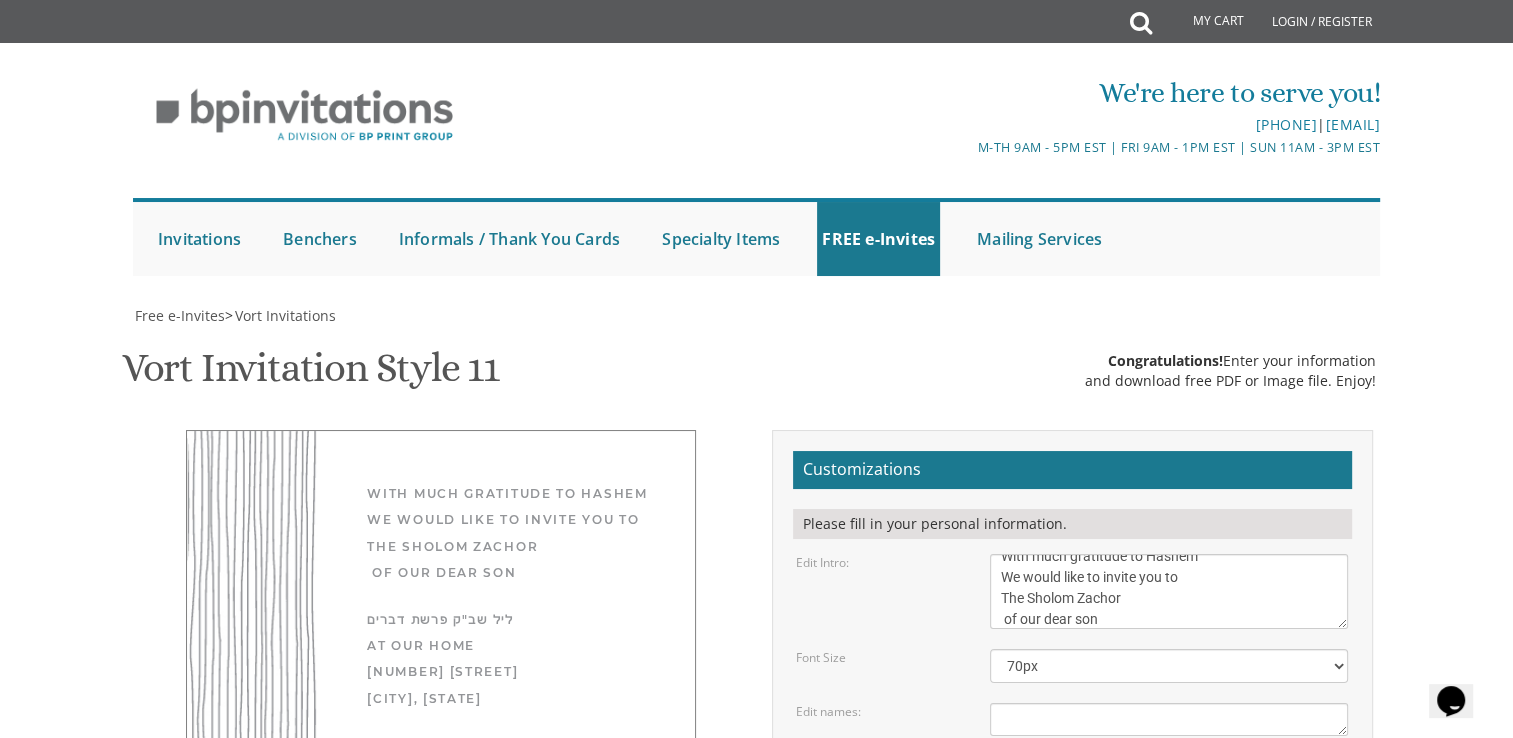click on "Email Address*" at bounding box center [1072, 992] 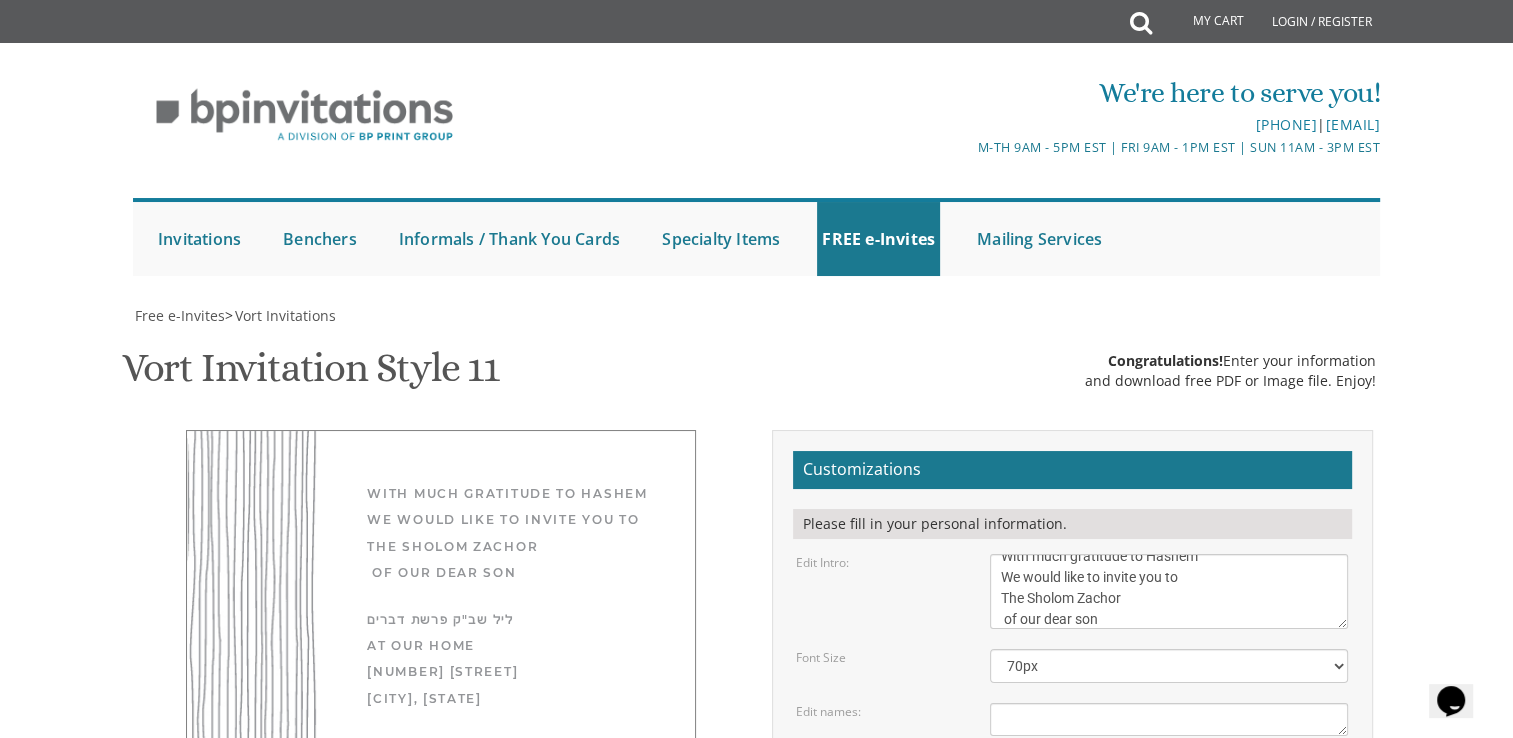 click on "Download PDF" at bounding box center [1187, 1079] 